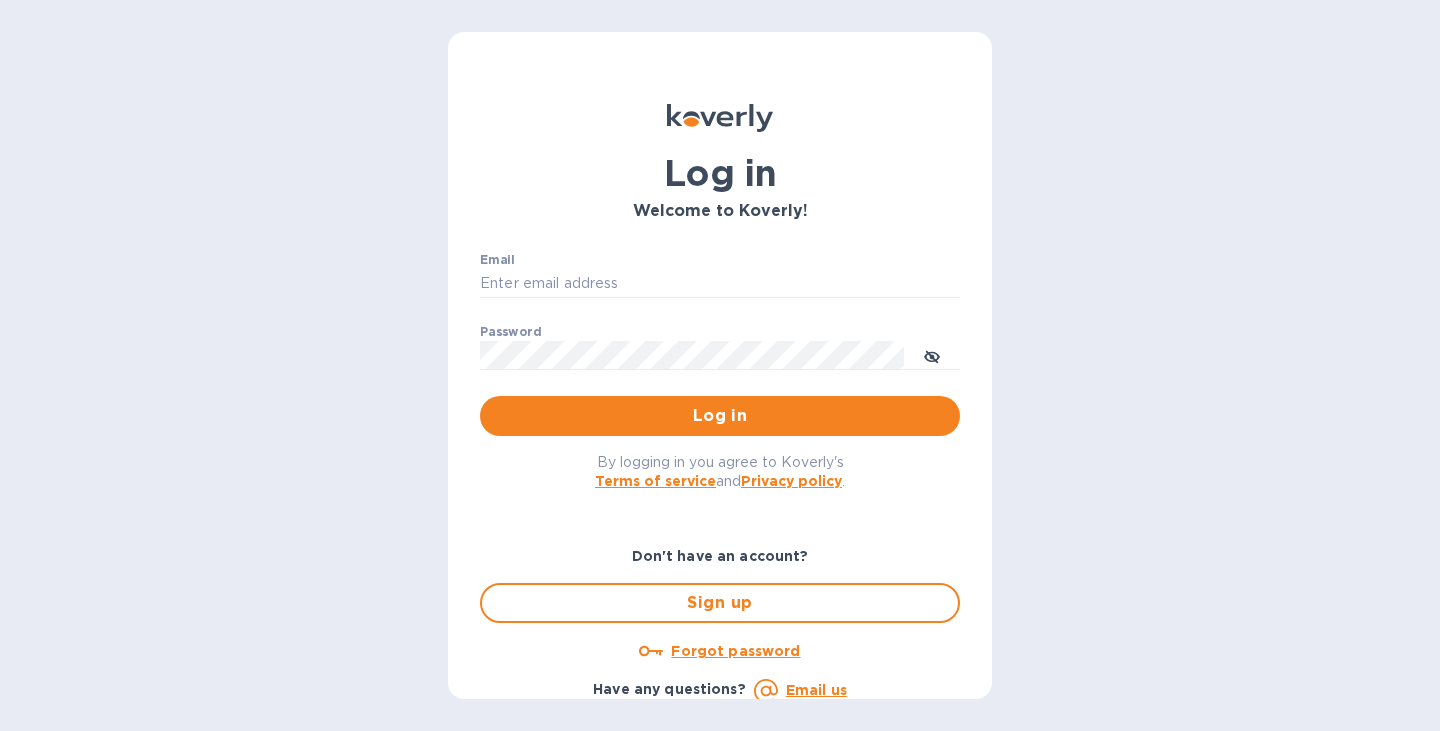 scroll, scrollTop: 0, scrollLeft: 0, axis: both 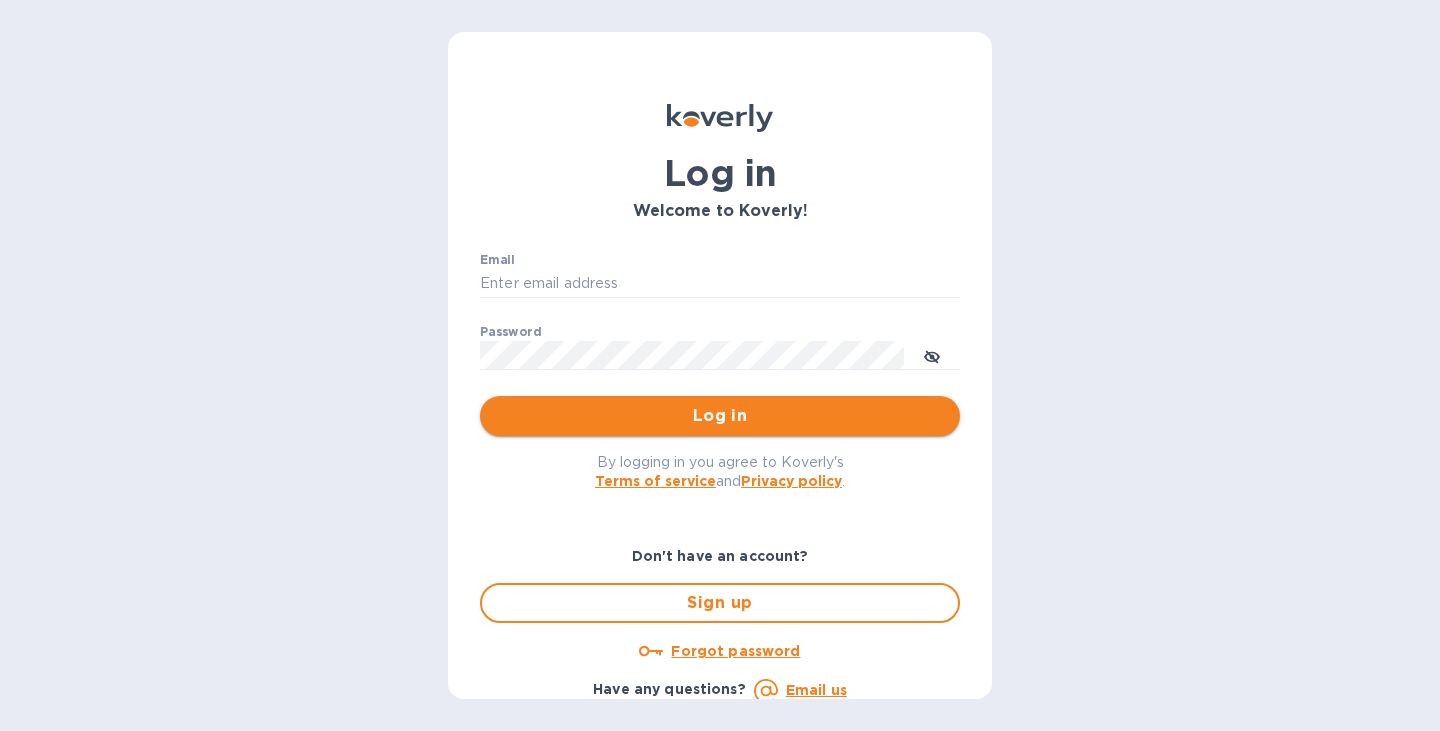 type on "[USERNAME]@[DOMAIN].com" 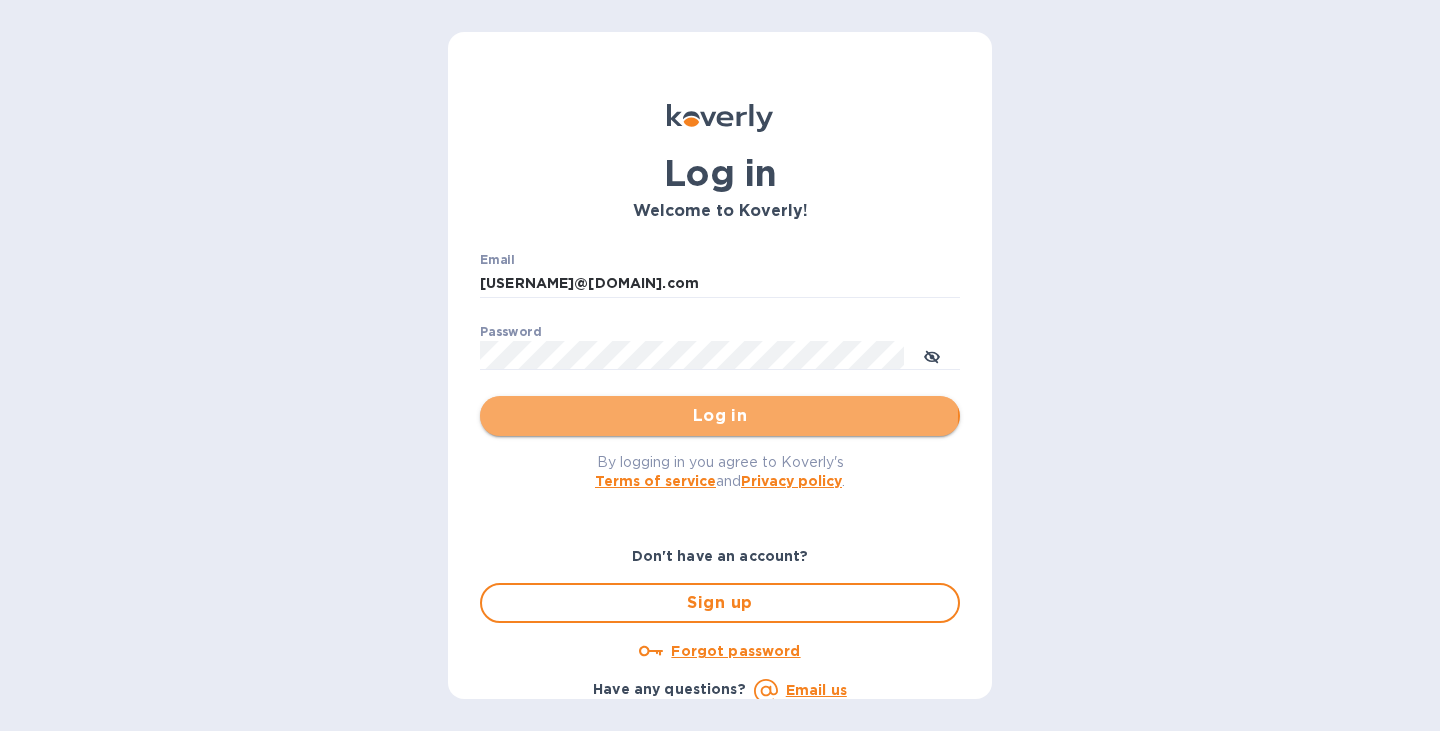 click on "Log in" at bounding box center [720, 416] 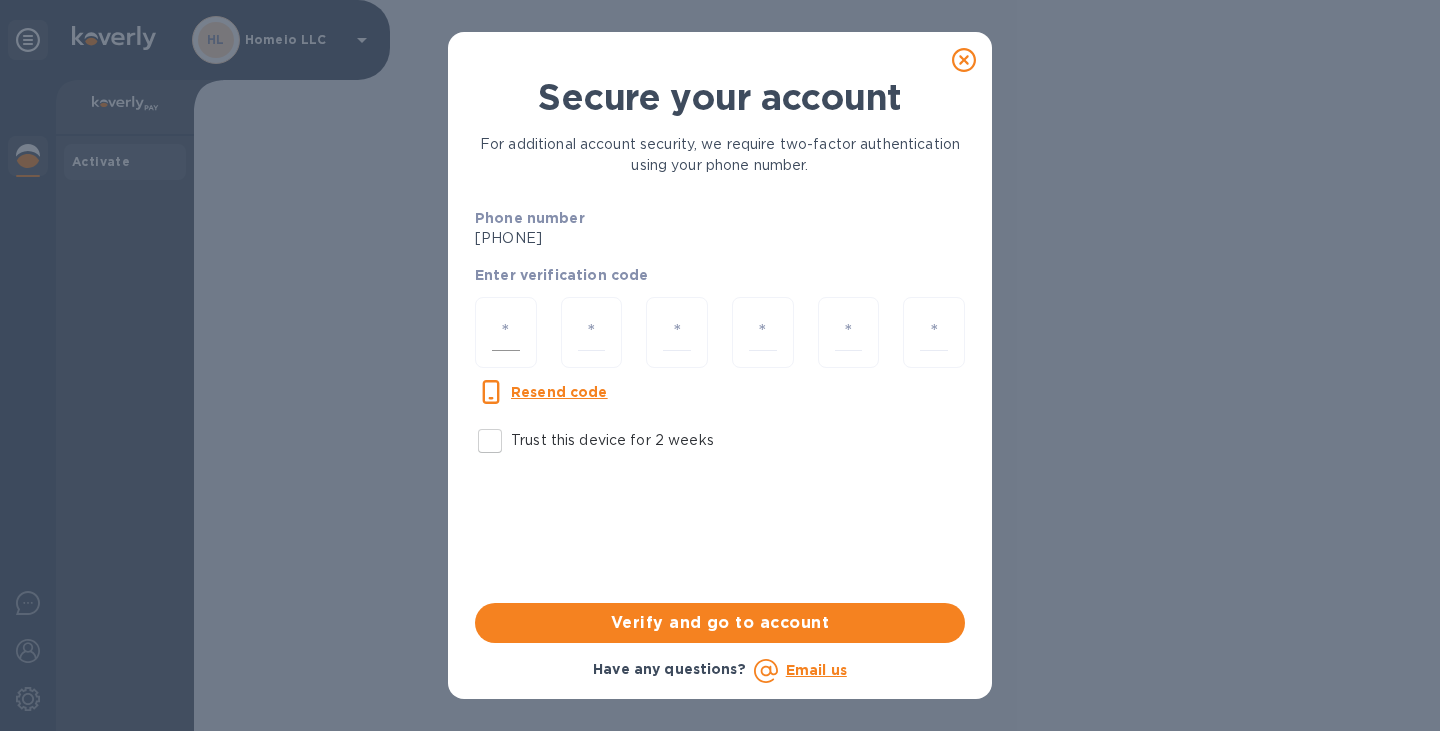 click at bounding box center [506, 332] 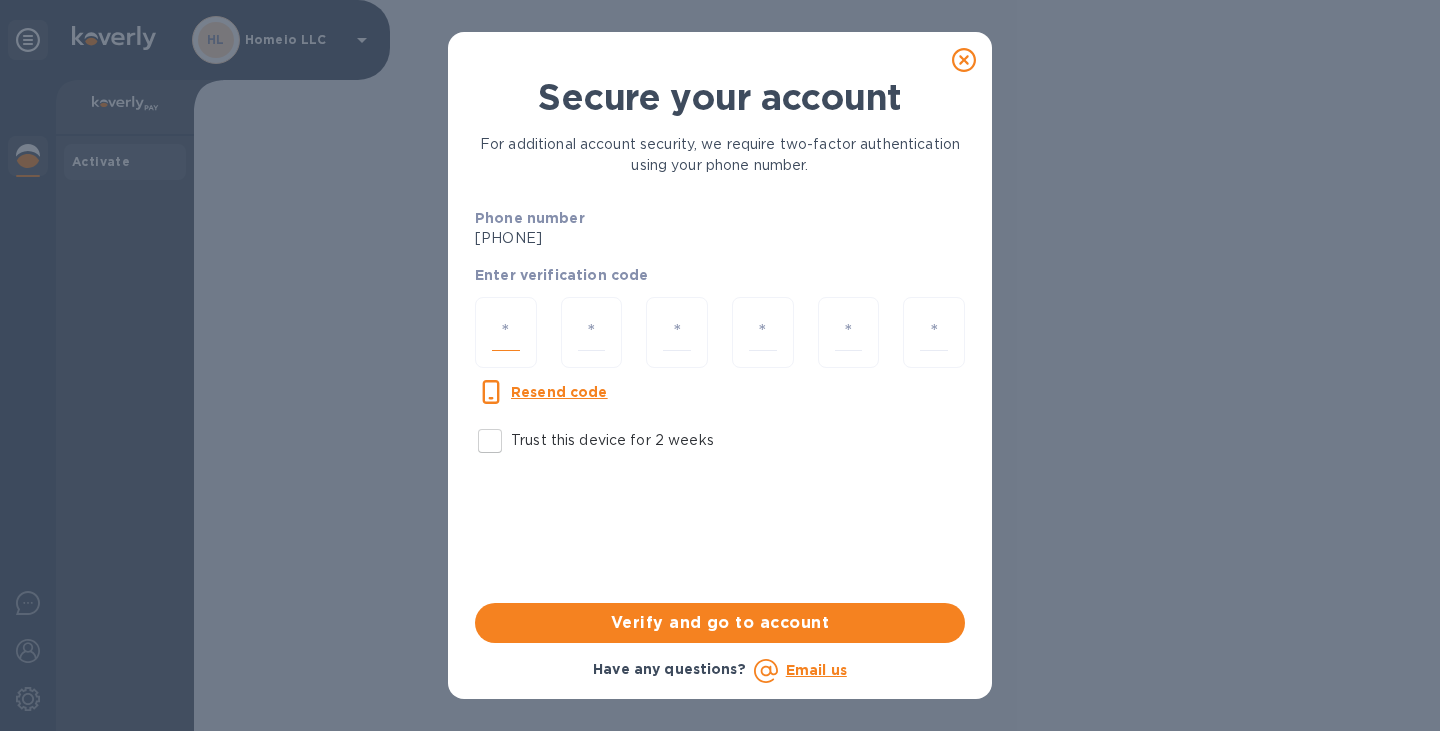 type on "8" 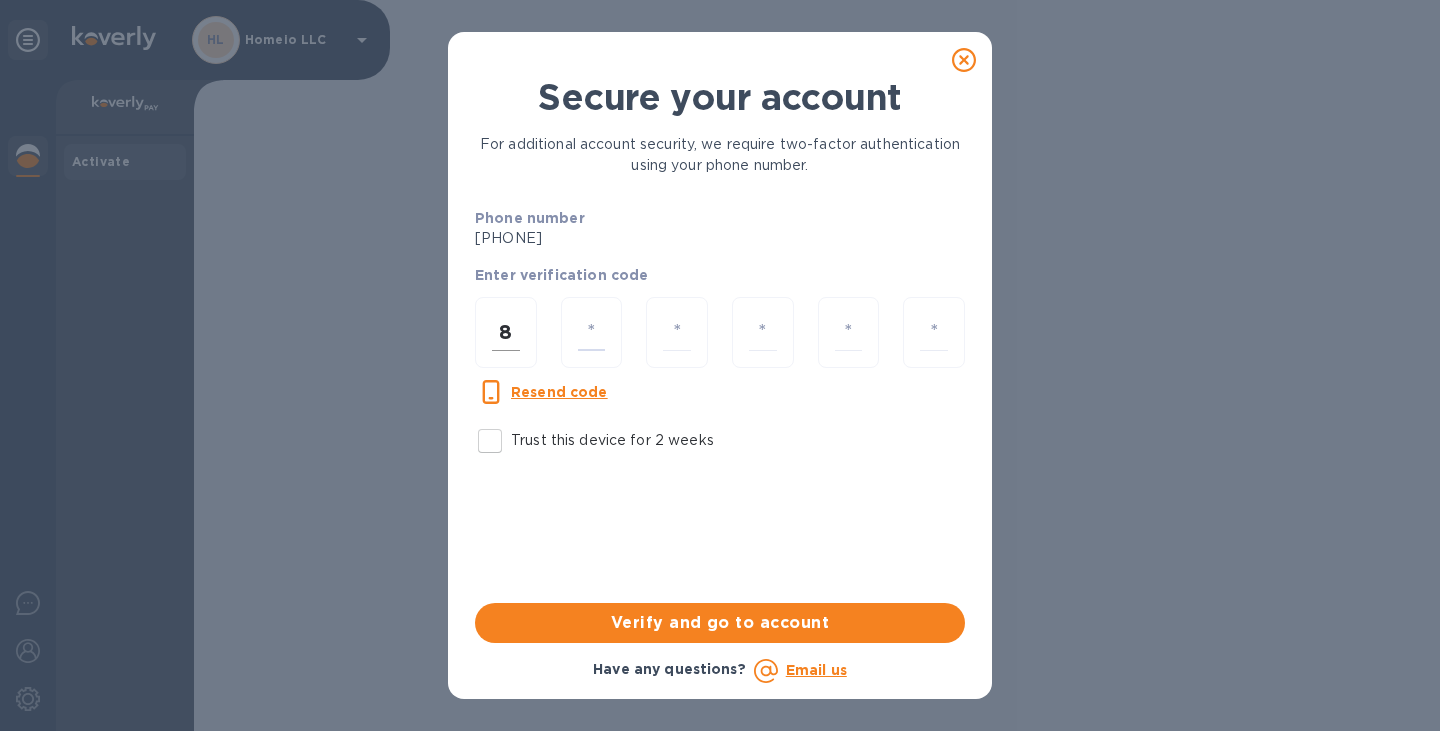 type on "7" 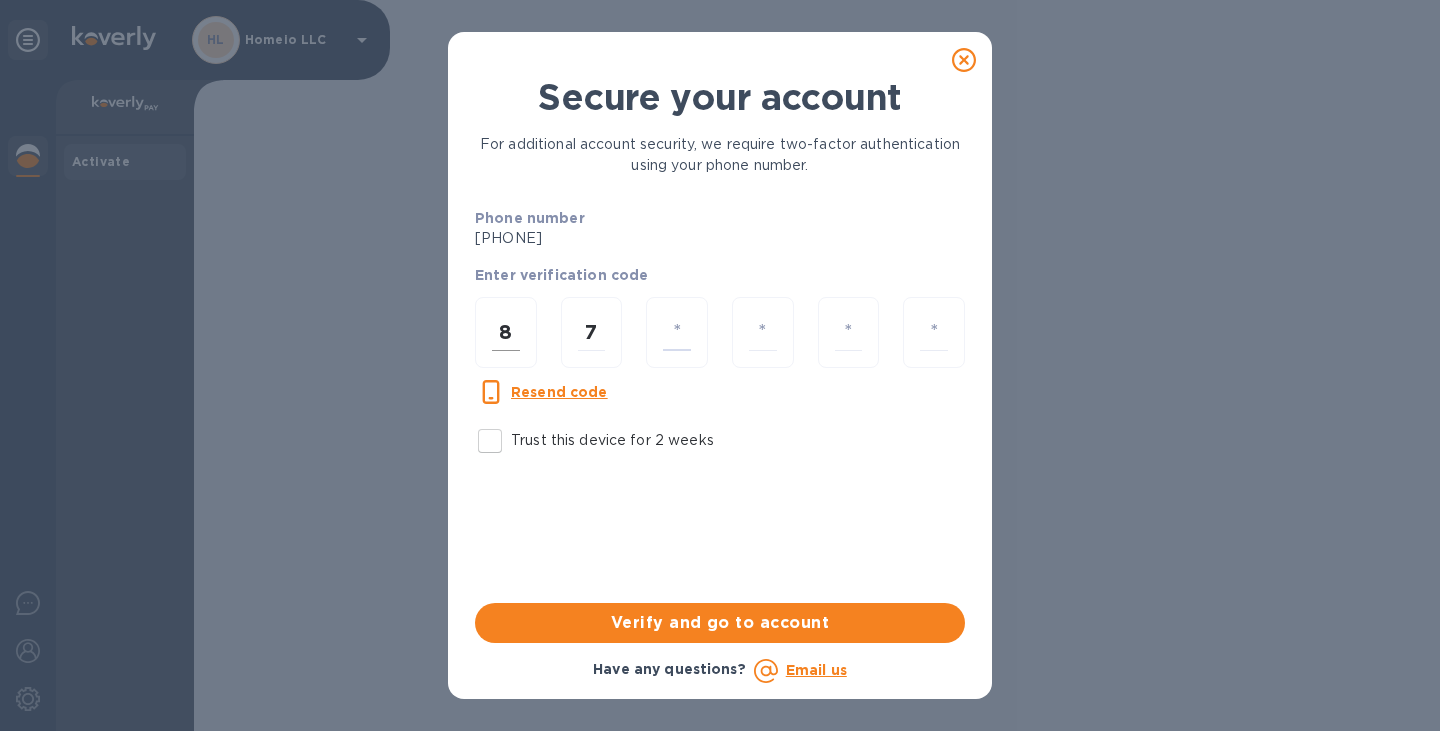 type on "9" 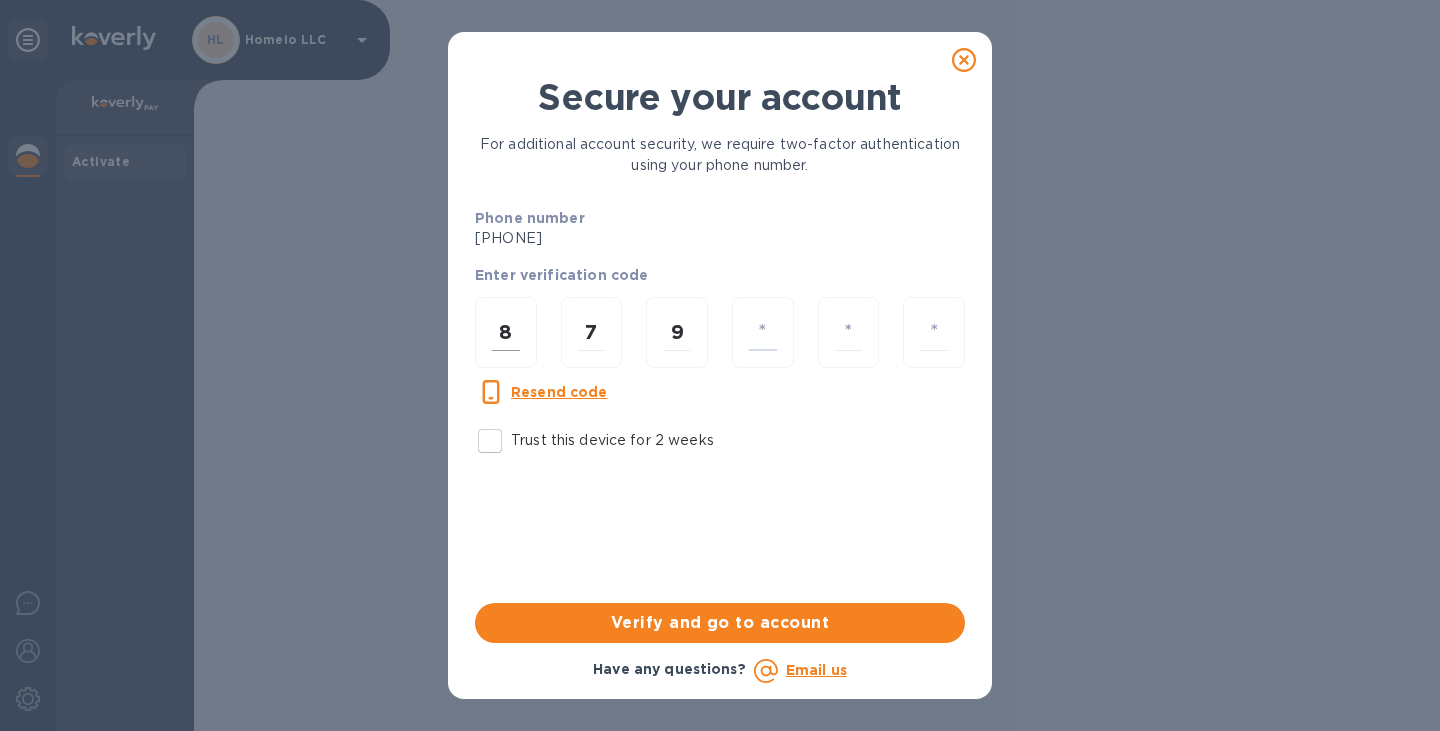 type on "4" 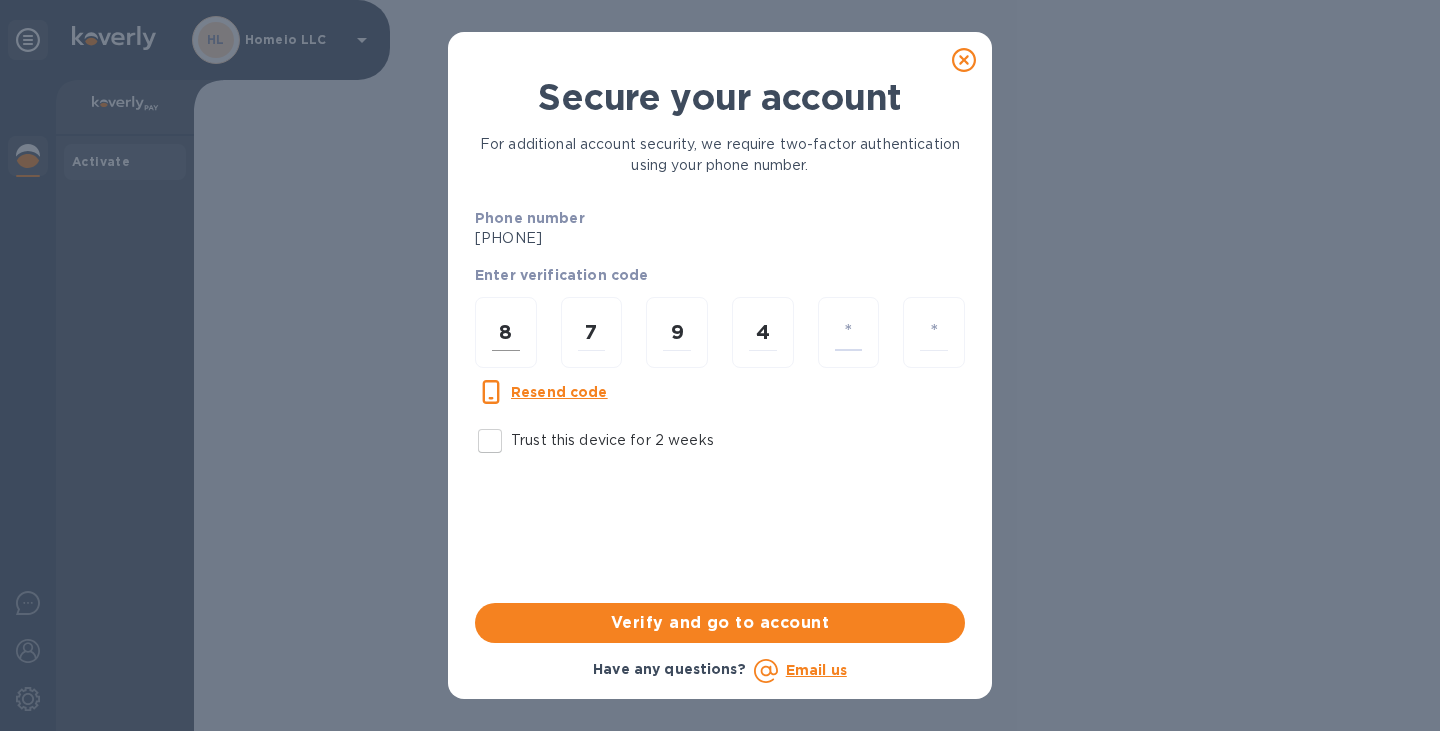 type on "7" 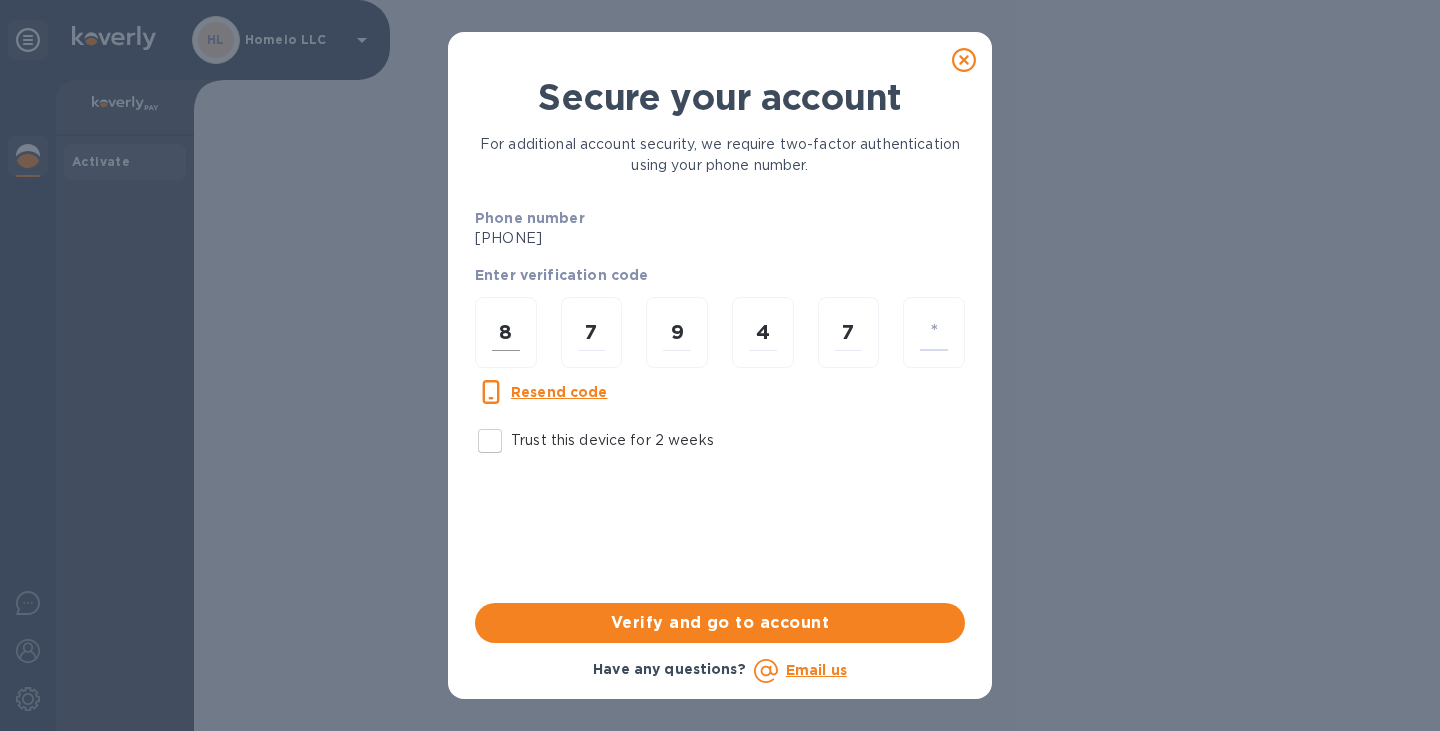 type on "0" 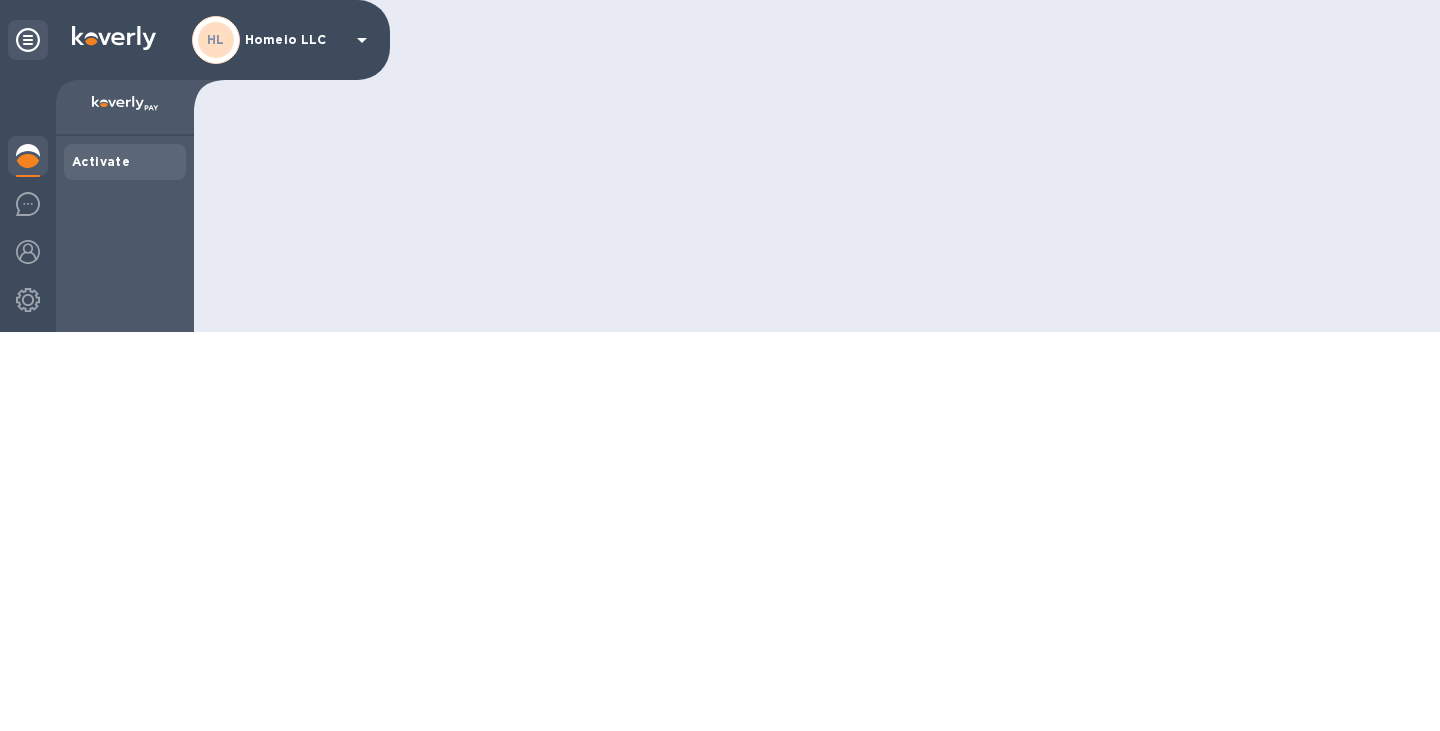 scroll, scrollTop: 0, scrollLeft: 0, axis: both 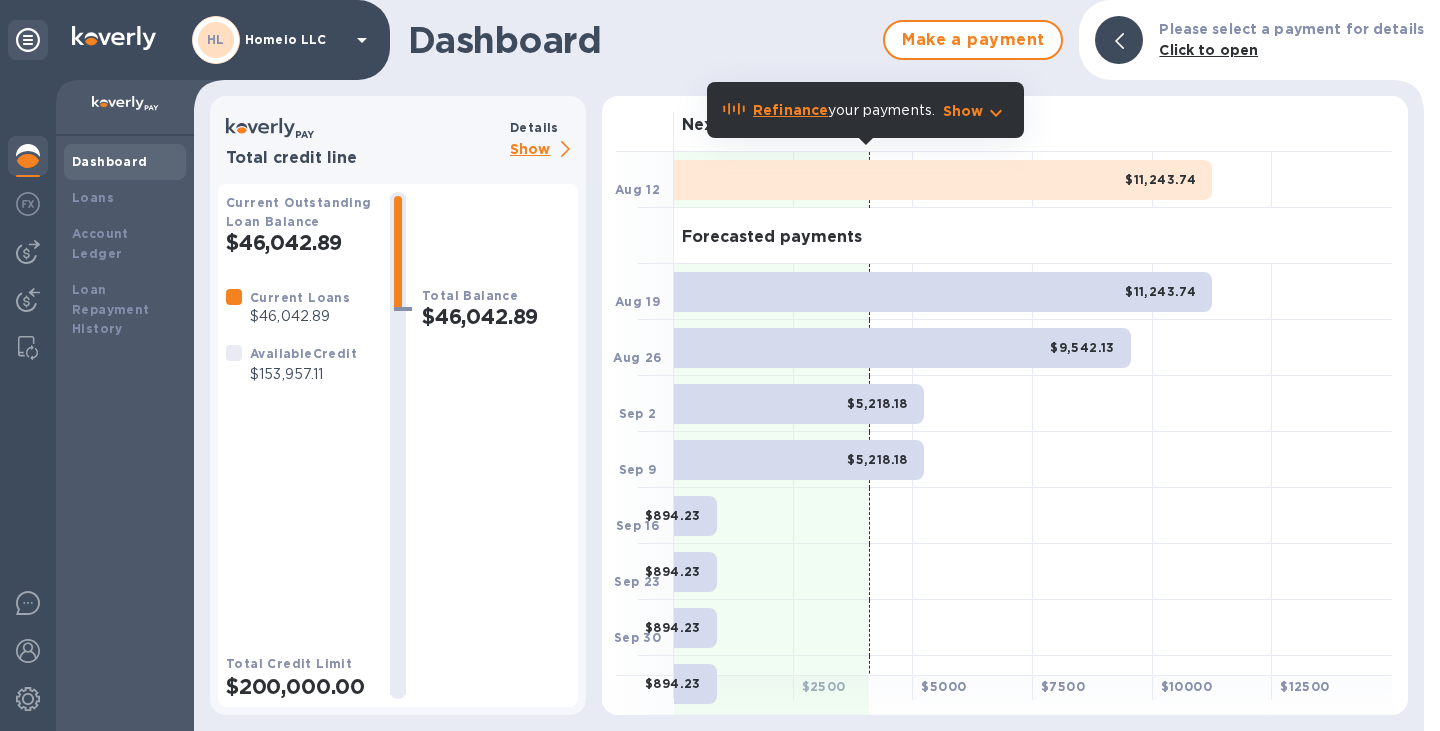 click on "Refinance" at bounding box center [790, 110] 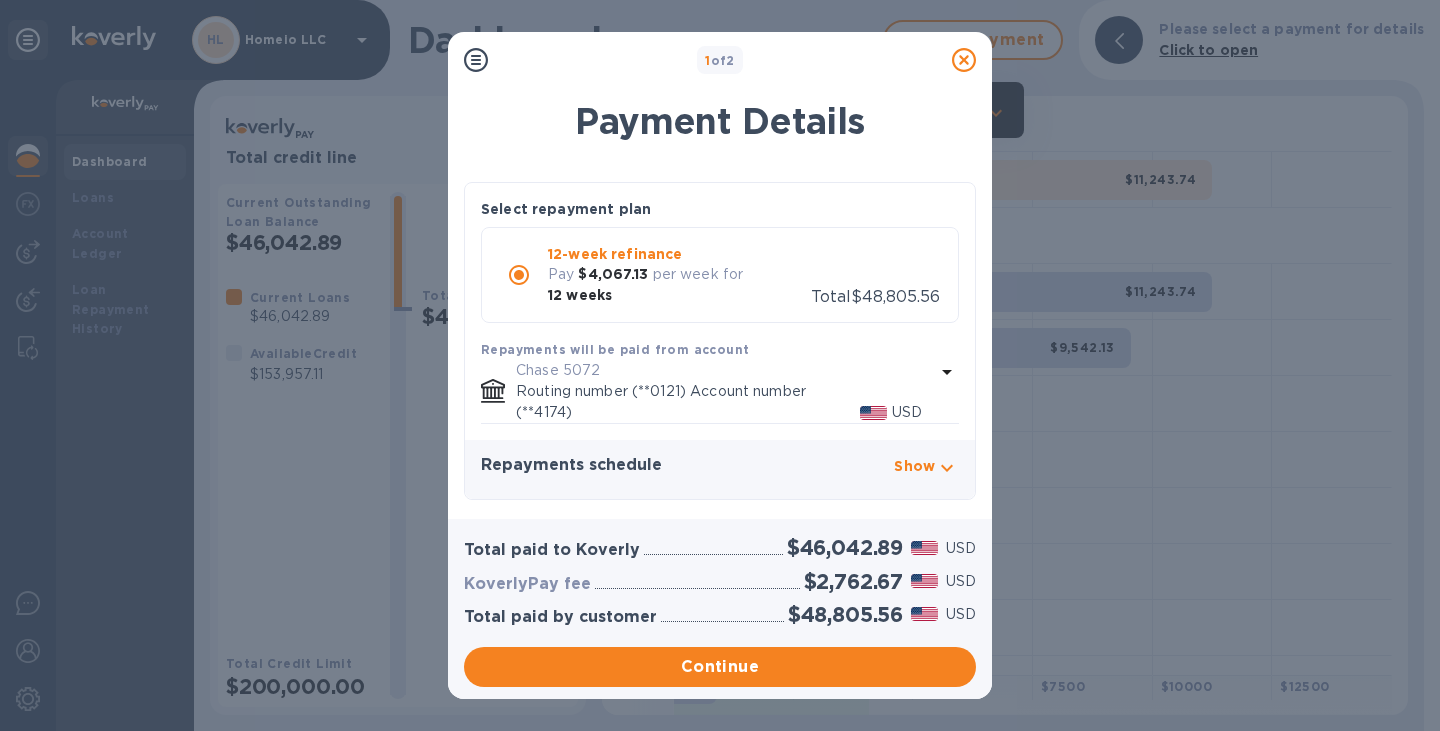 click 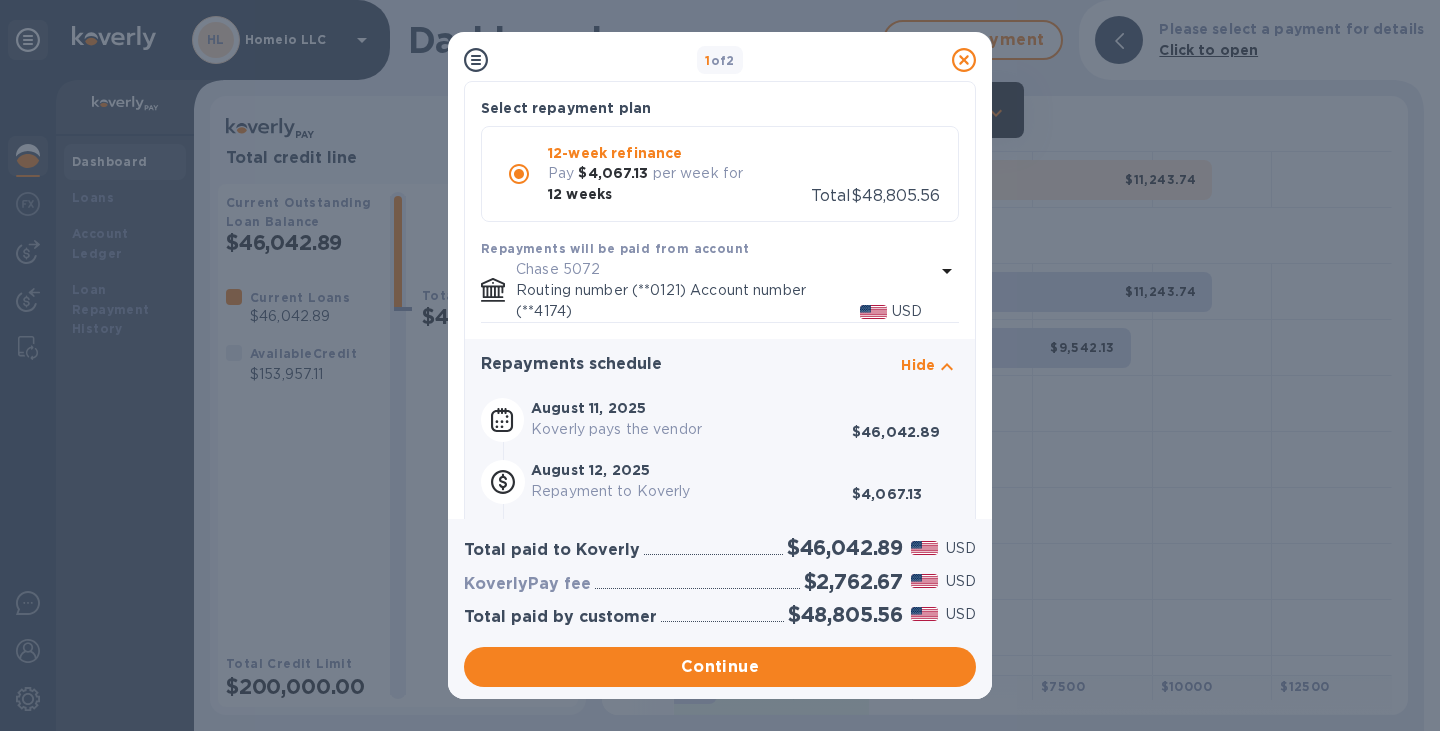 scroll, scrollTop: 0, scrollLeft: 0, axis: both 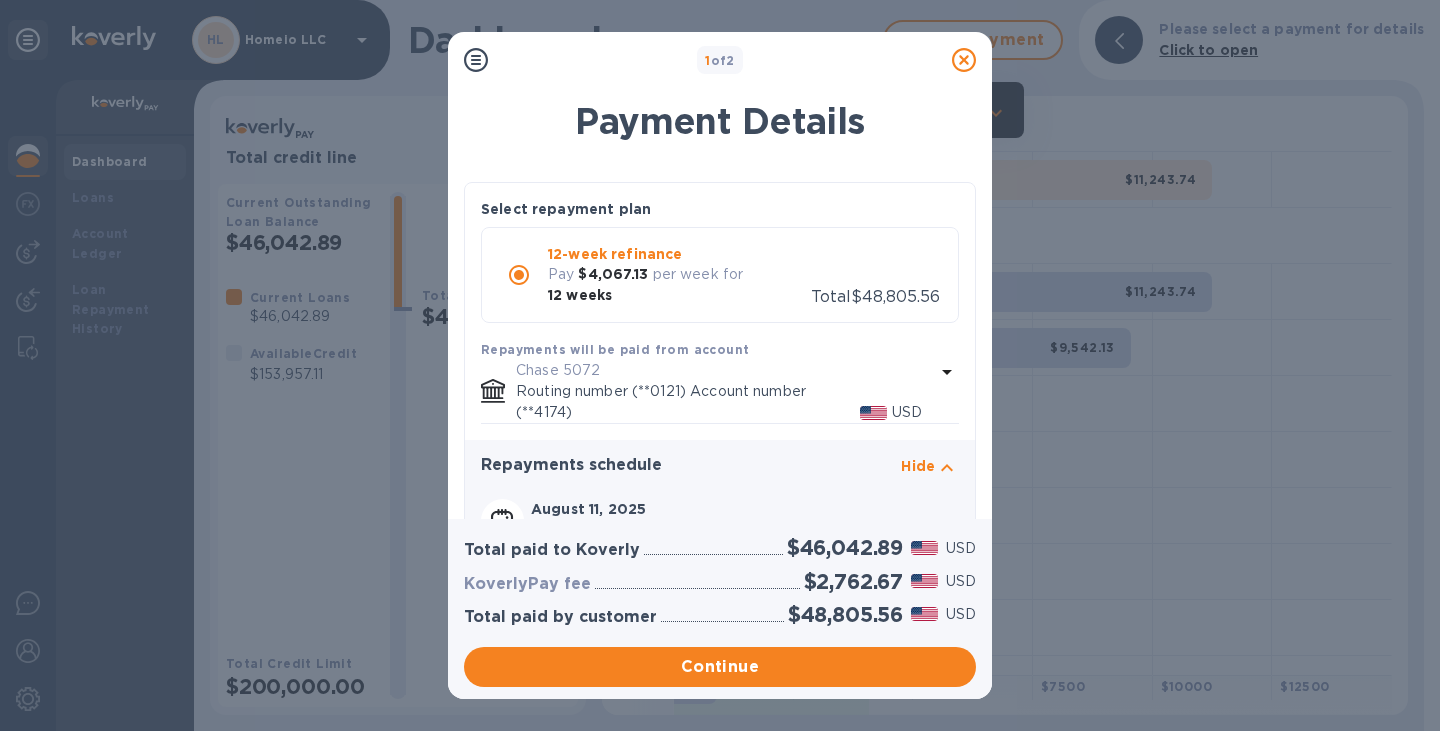 click 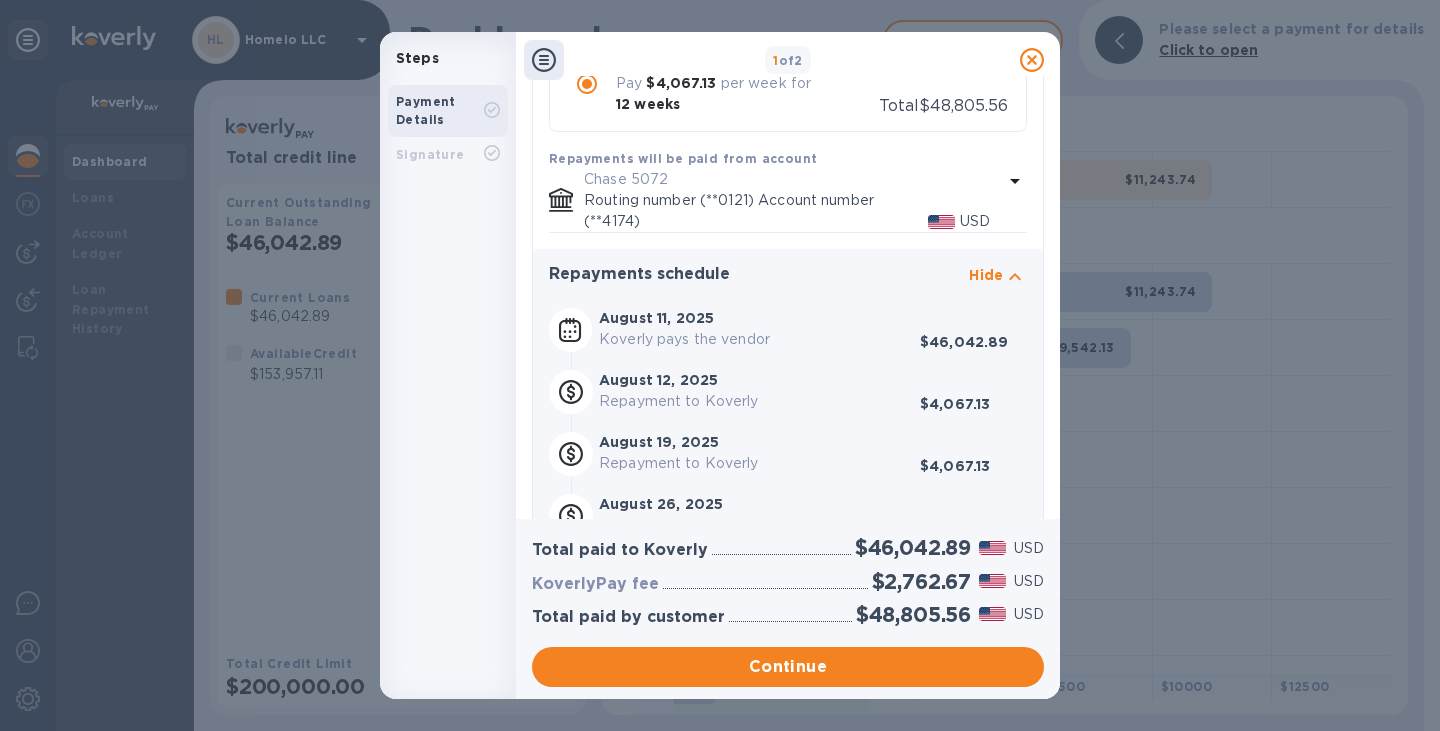 scroll, scrollTop: 119, scrollLeft: 0, axis: vertical 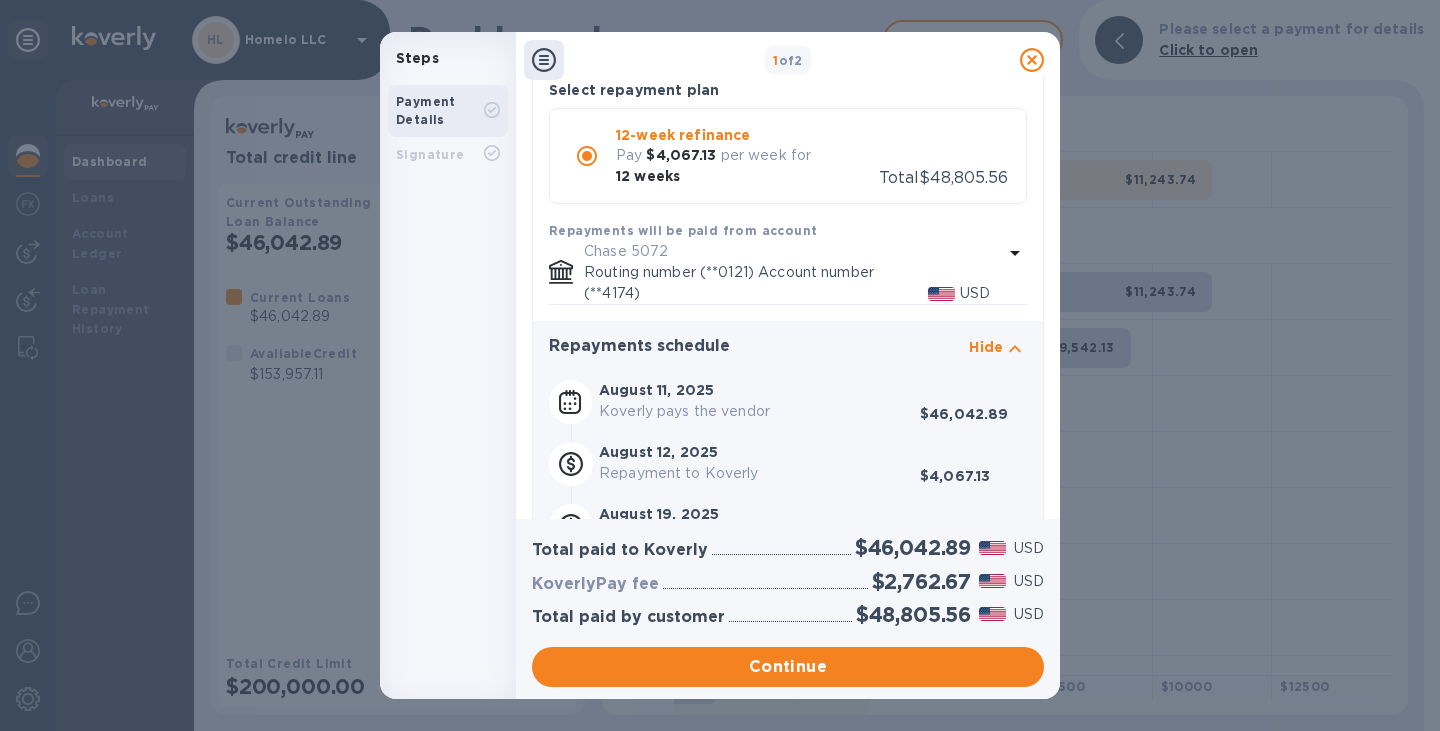 click 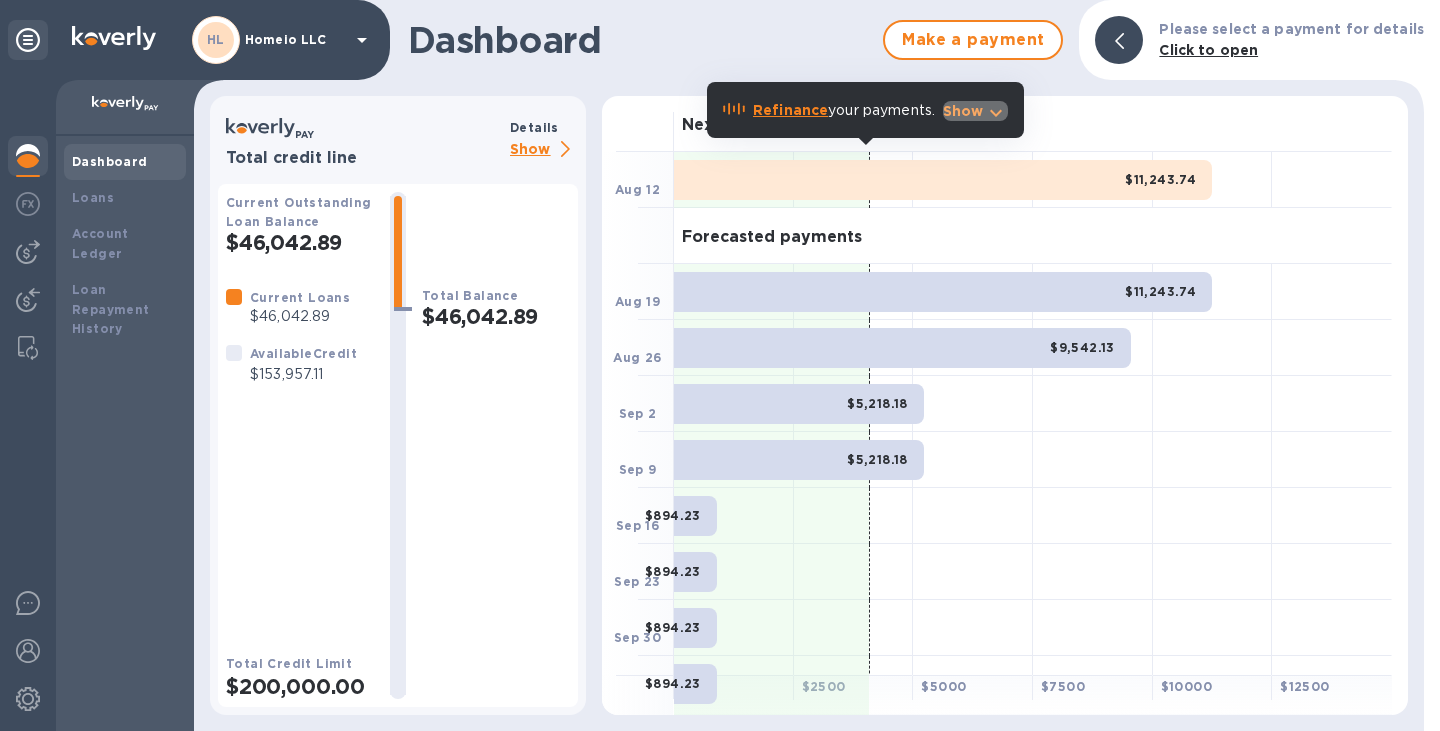 click on "Show" at bounding box center (963, 111) 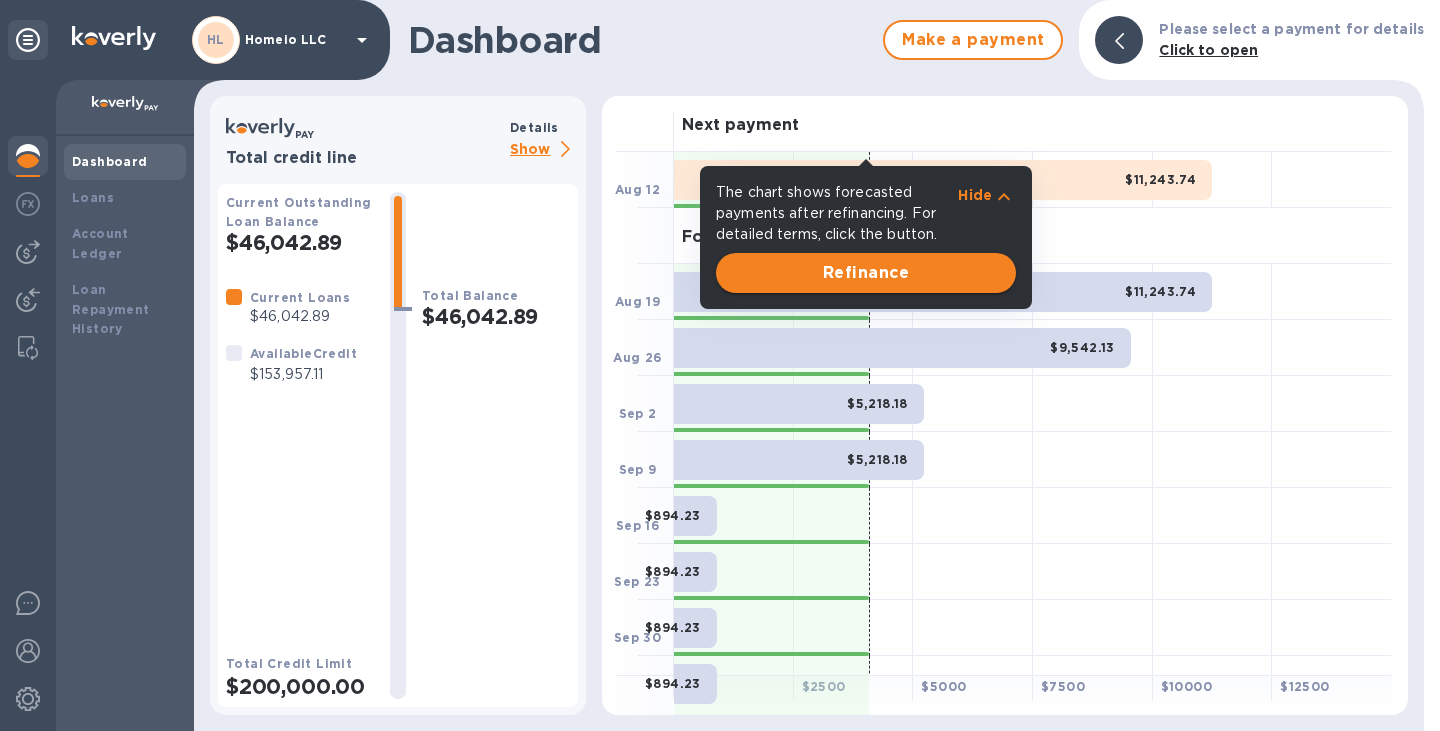 click on "Refinance" at bounding box center [866, 273] 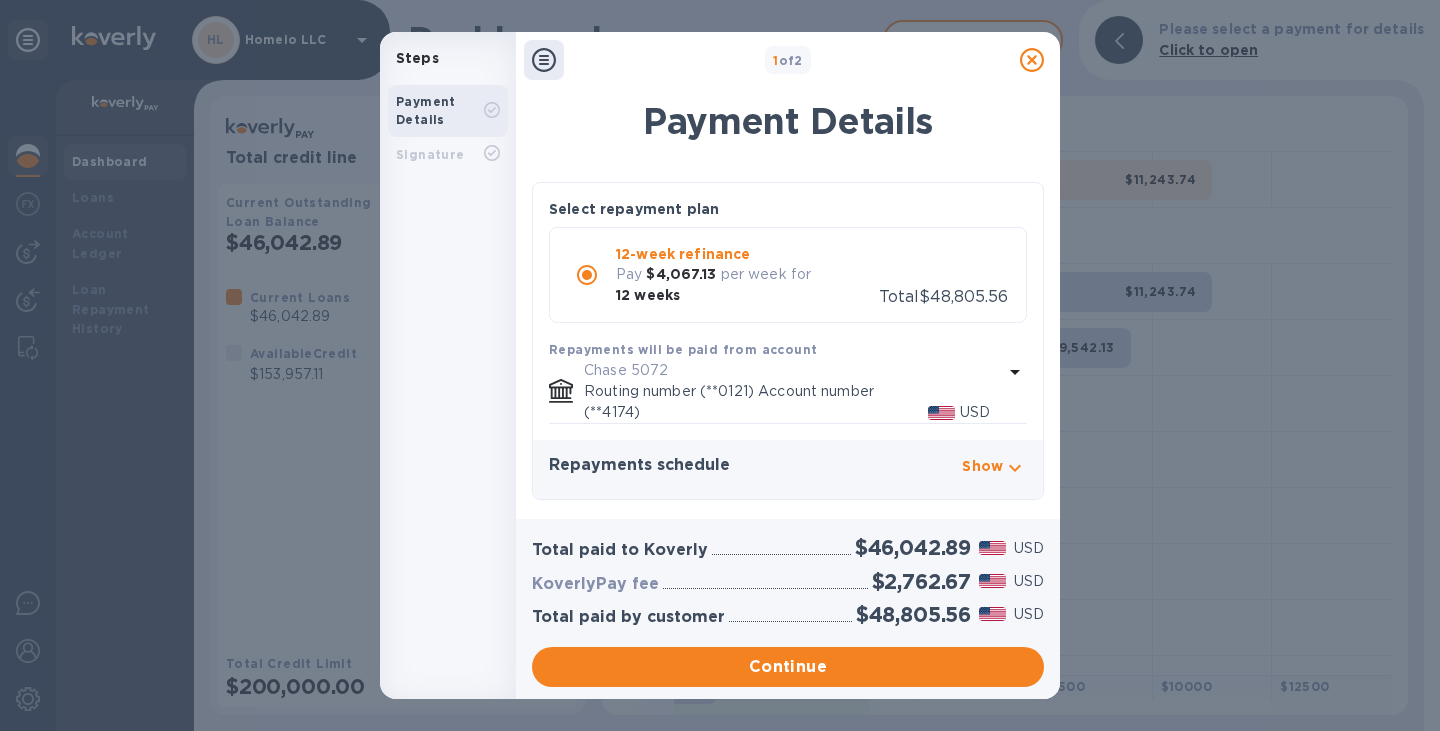 click 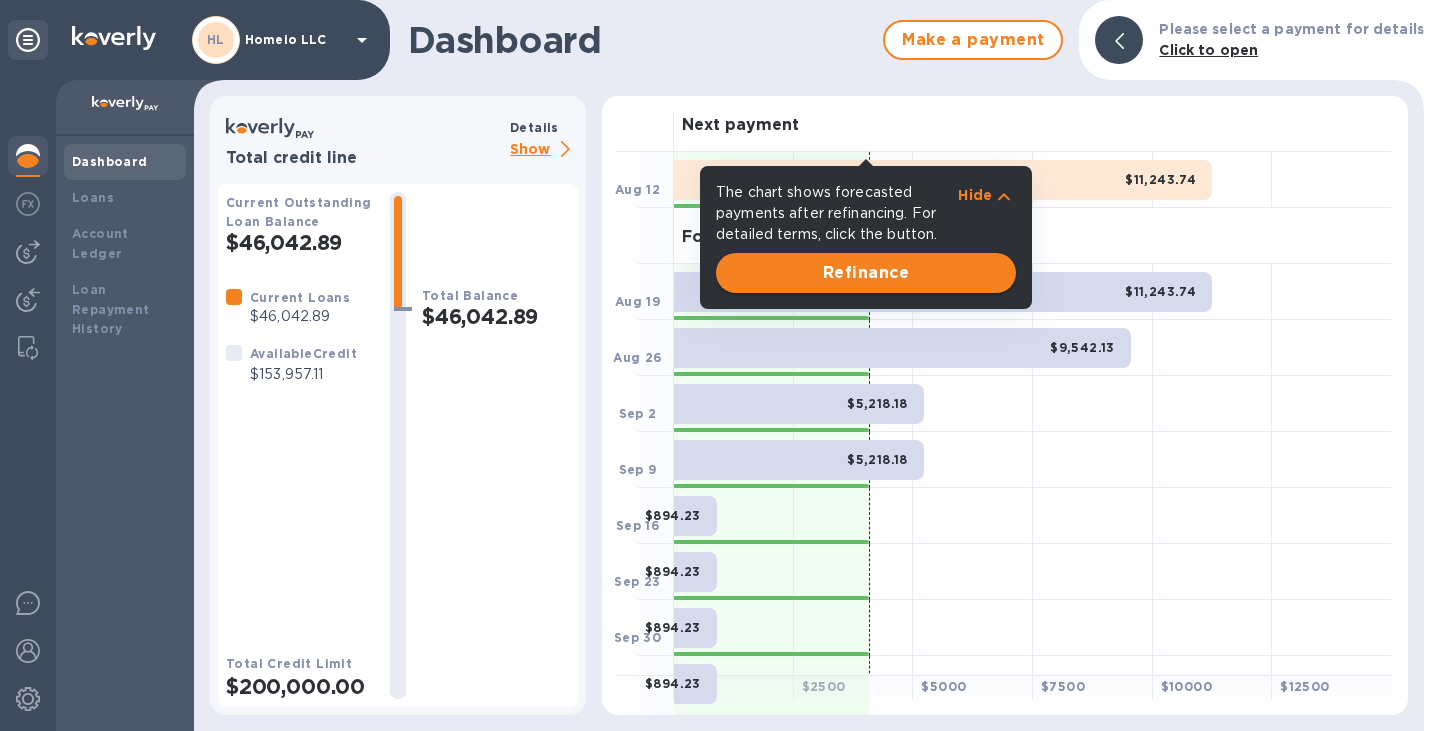 click on "Refinance" at bounding box center (866, 273) 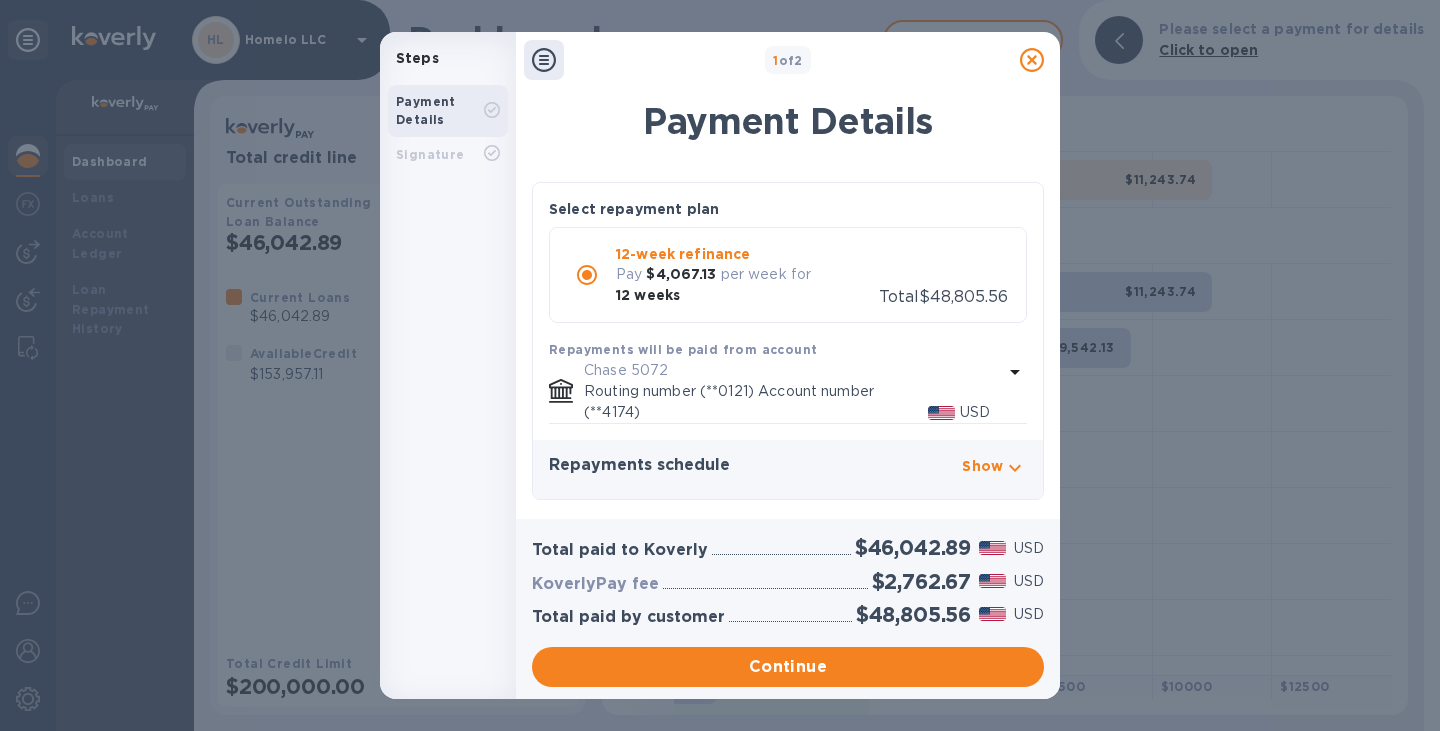 click on "Repayments schedule Show August 11, 2025 Koverly pays the vendor $46,042.89 August 12, 2025 Repayment to Koverly $4,067.13 August 19, 2025 Repayment to Koverly $4,067.13 August 26, 2025 Repayment to Koverly $4,067.13 September 02, 2025 Repayment to Koverly $4,067.13 September 09, 2025 Repayment to Koverly $4,067.13 September 16, 2025 Repayment to Koverly $4,067.13 September 23, 2025 Repayment to Koverly $4,067.13 September 30, 2025 Repayment to Koverly $4,067.13 October 07, 2025 Repayment to Koverly $4,067.13 October 14, 2025 Repayment to Koverly $4,067.13 October 21, 2025 Repayment to Koverly $4,067.13 October 28, 2025 Repayment to Koverly $4,067.13" at bounding box center [788, 469] 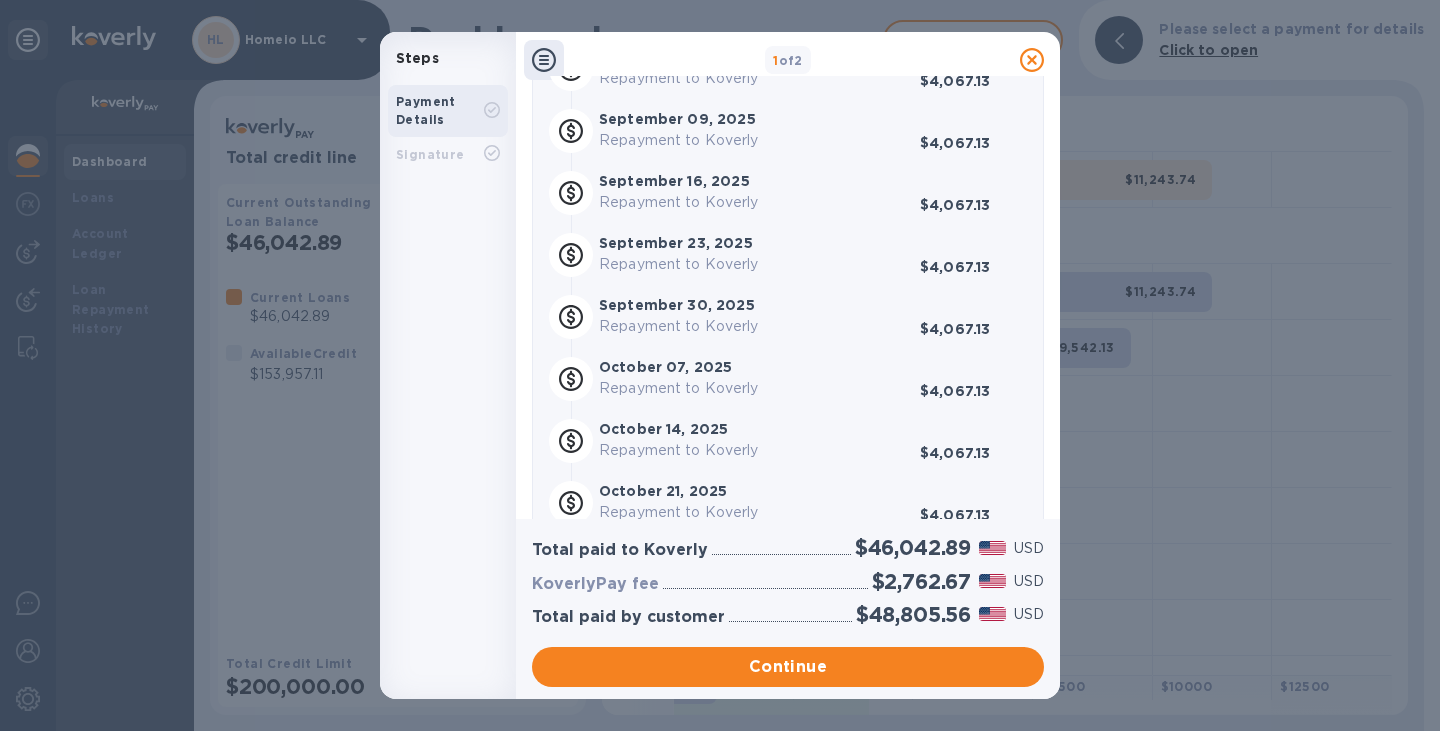 scroll, scrollTop: 819, scrollLeft: 0, axis: vertical 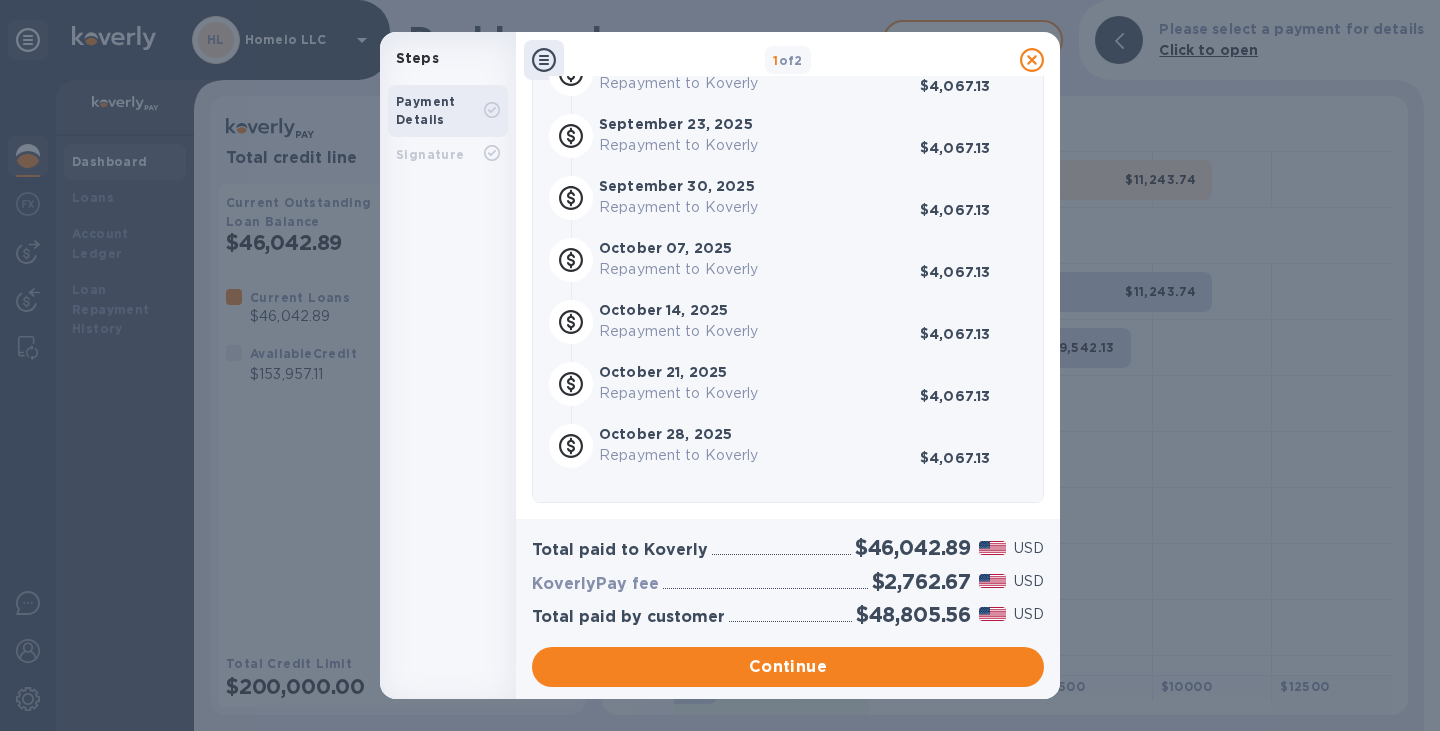 click 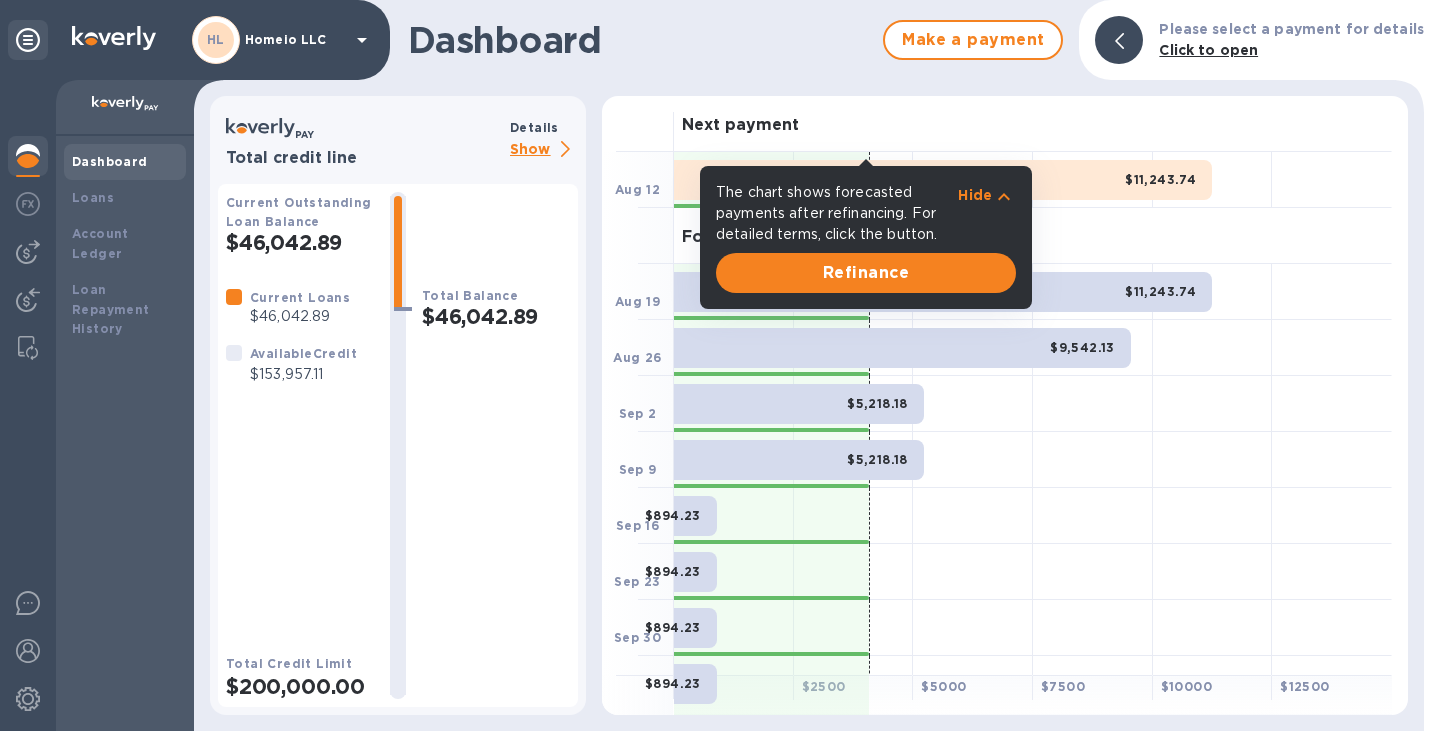 click at bounding box center [1213, 180] 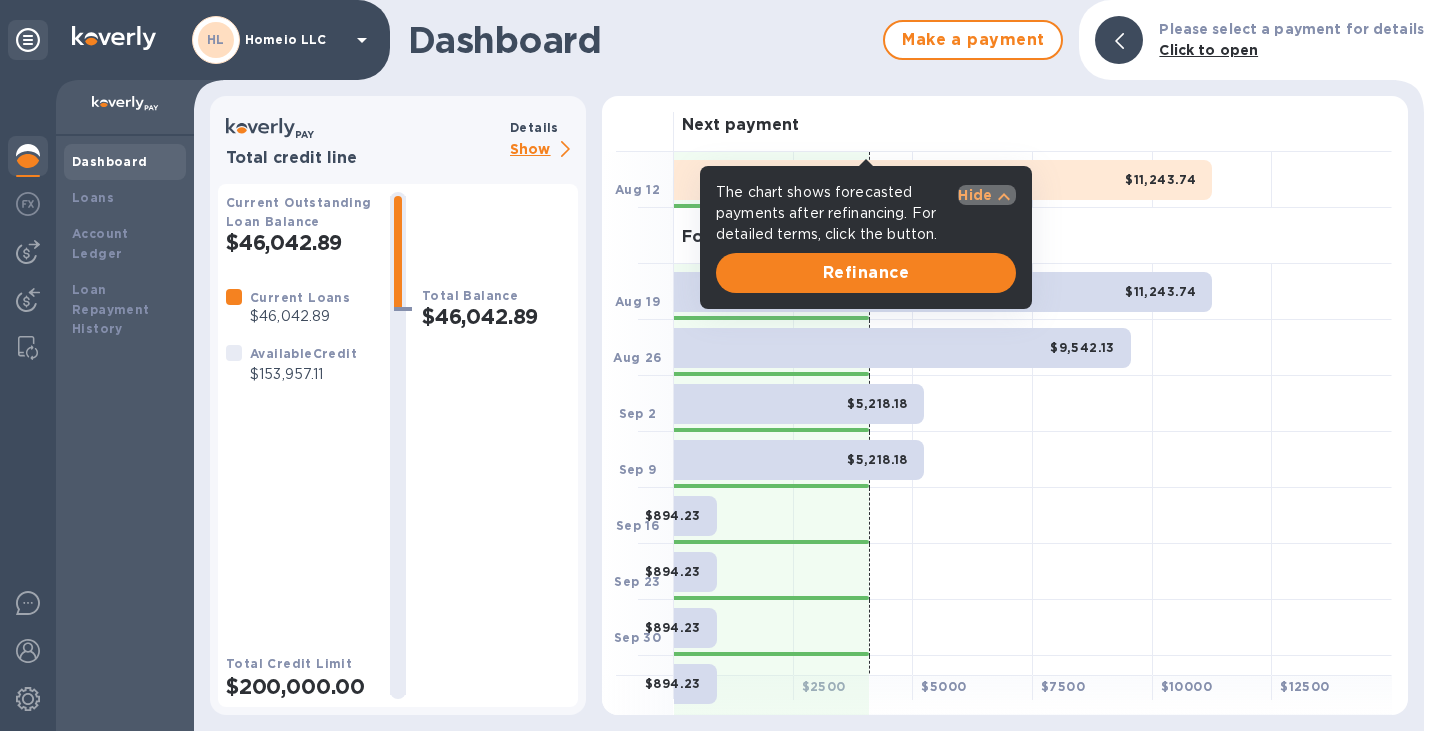 click 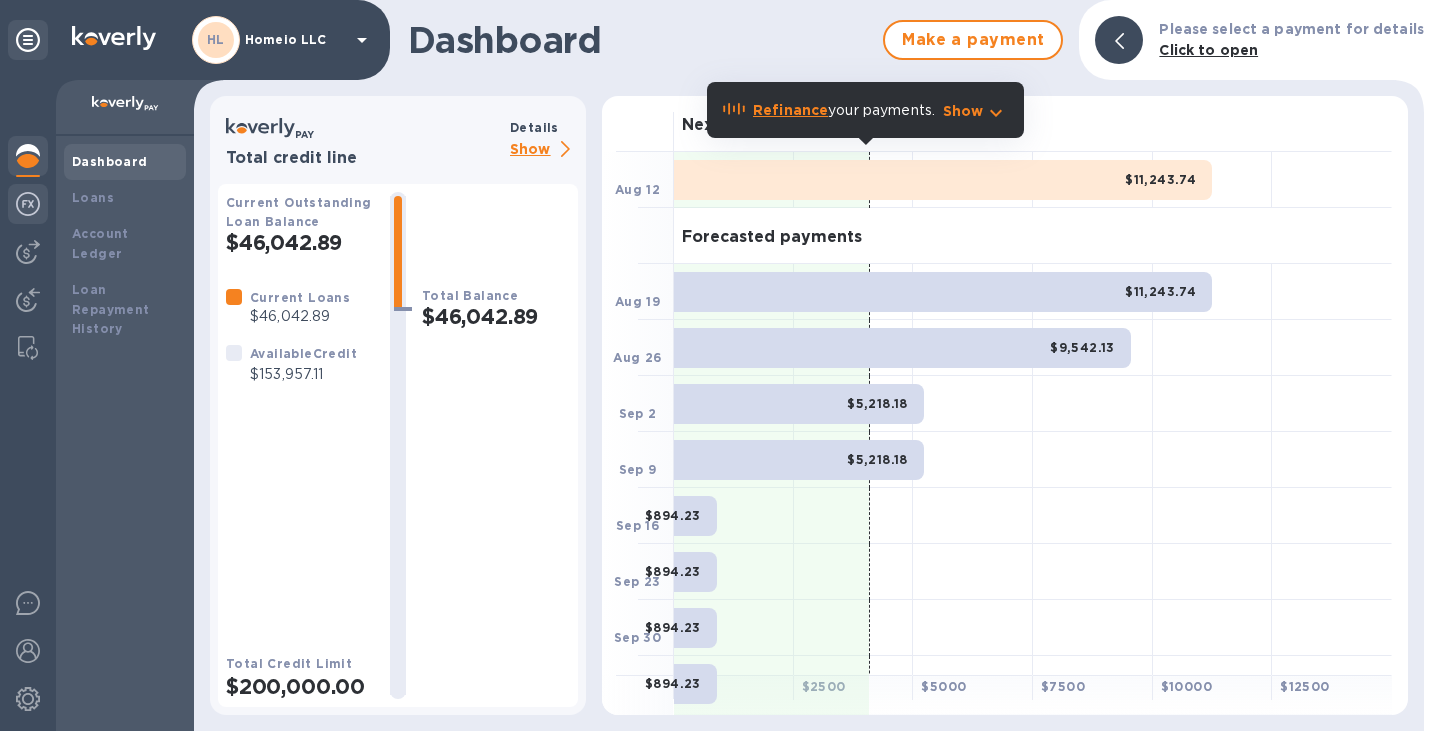 click at bounding box center (28, 204) 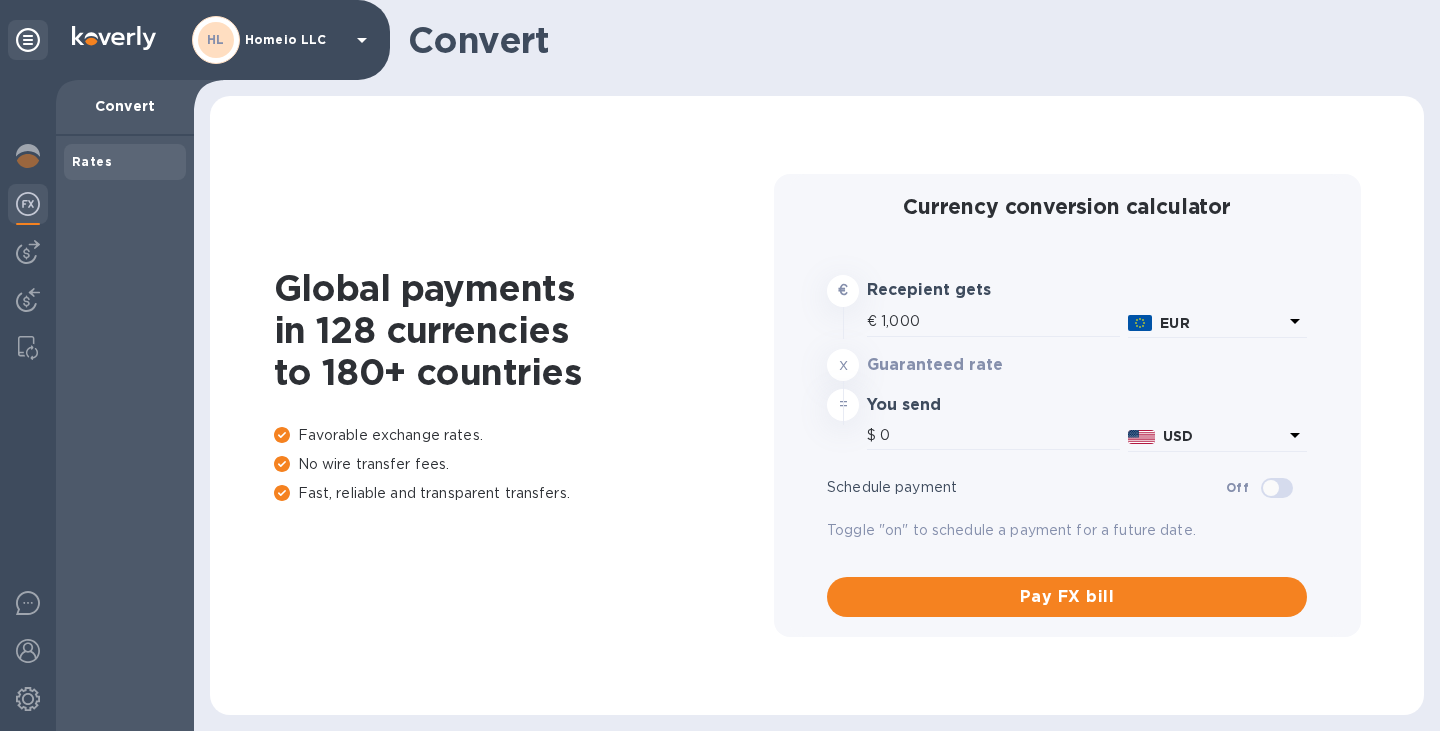 type on "1,168.72" 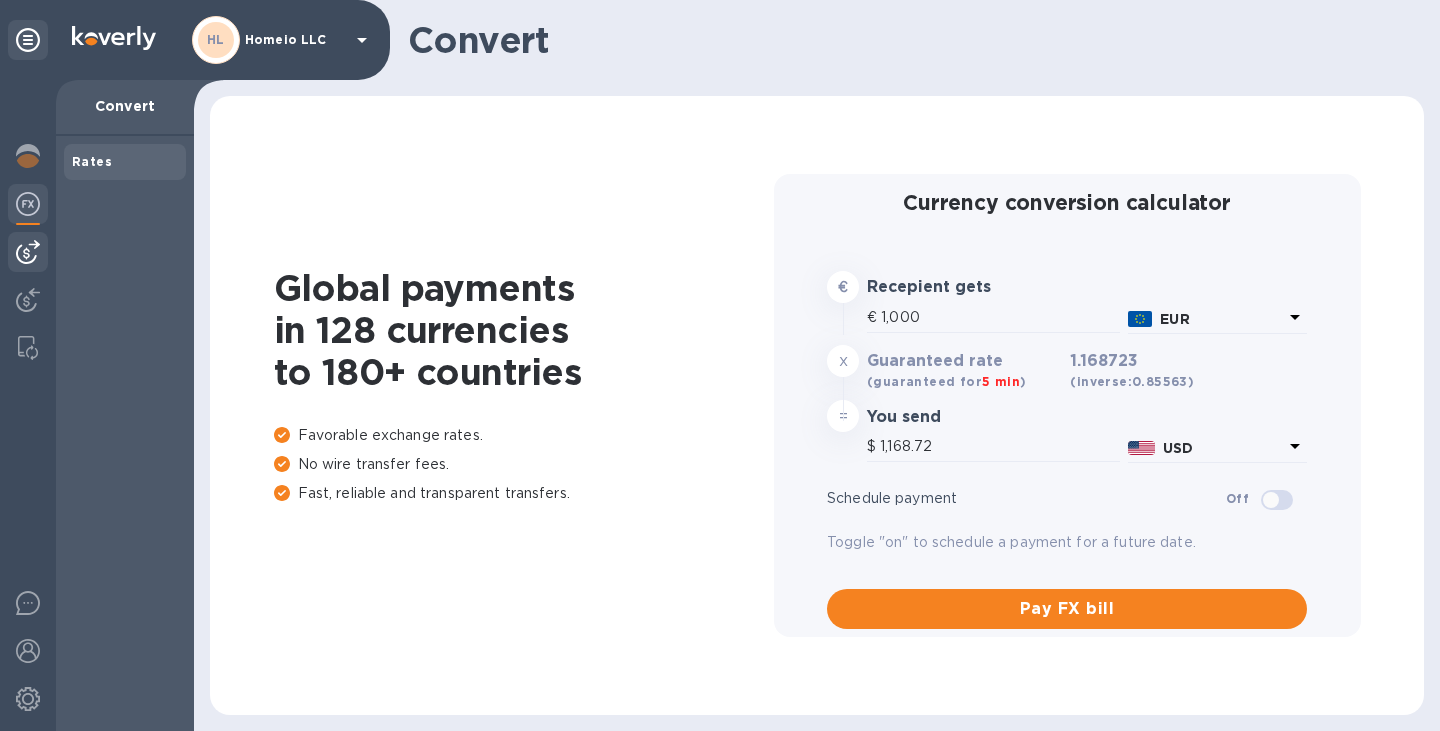 click at bounding box center [28, 252] 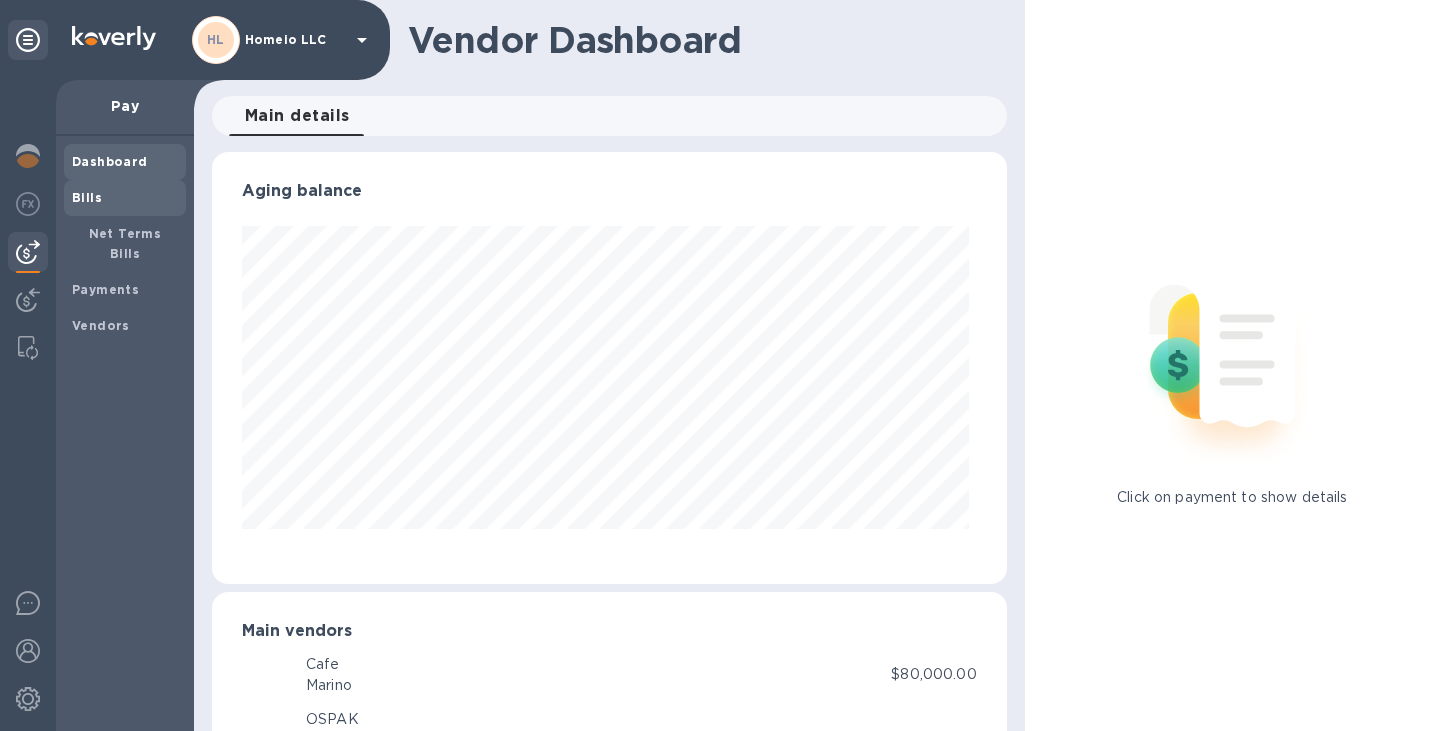 scroll, scrollTop: 999568, scrollLeft: 999213, axis: both 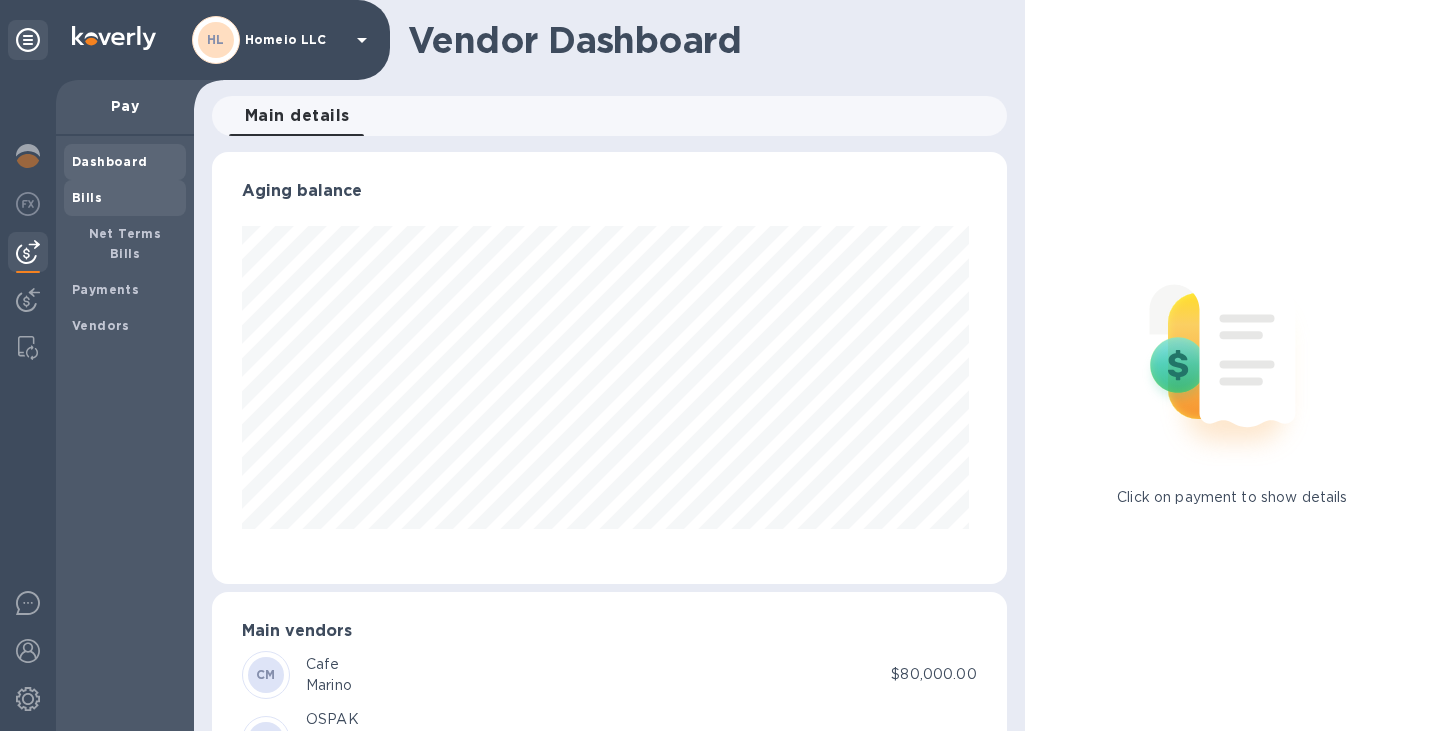 click on "Bills" at bounding box center (125, 198) 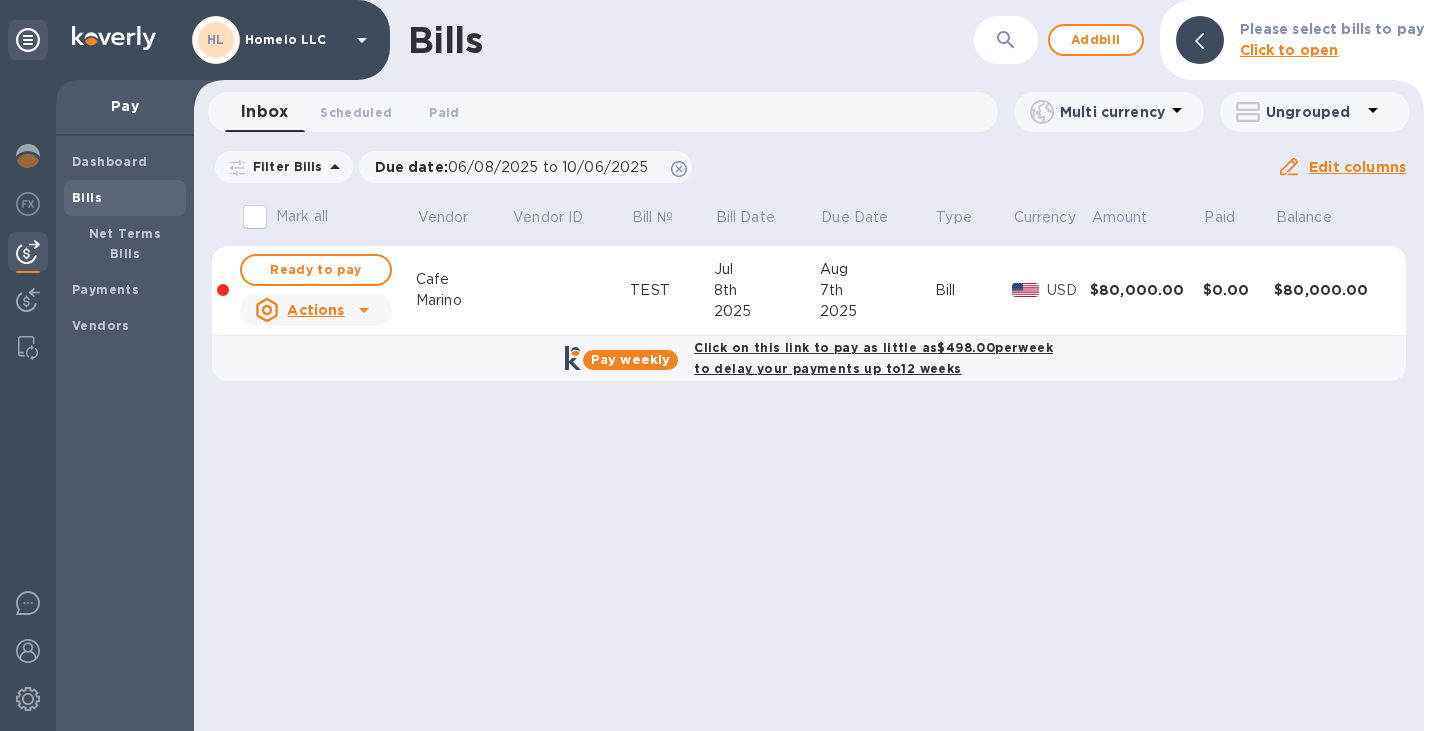 click on "Actions" at bounding box center (315, 310) 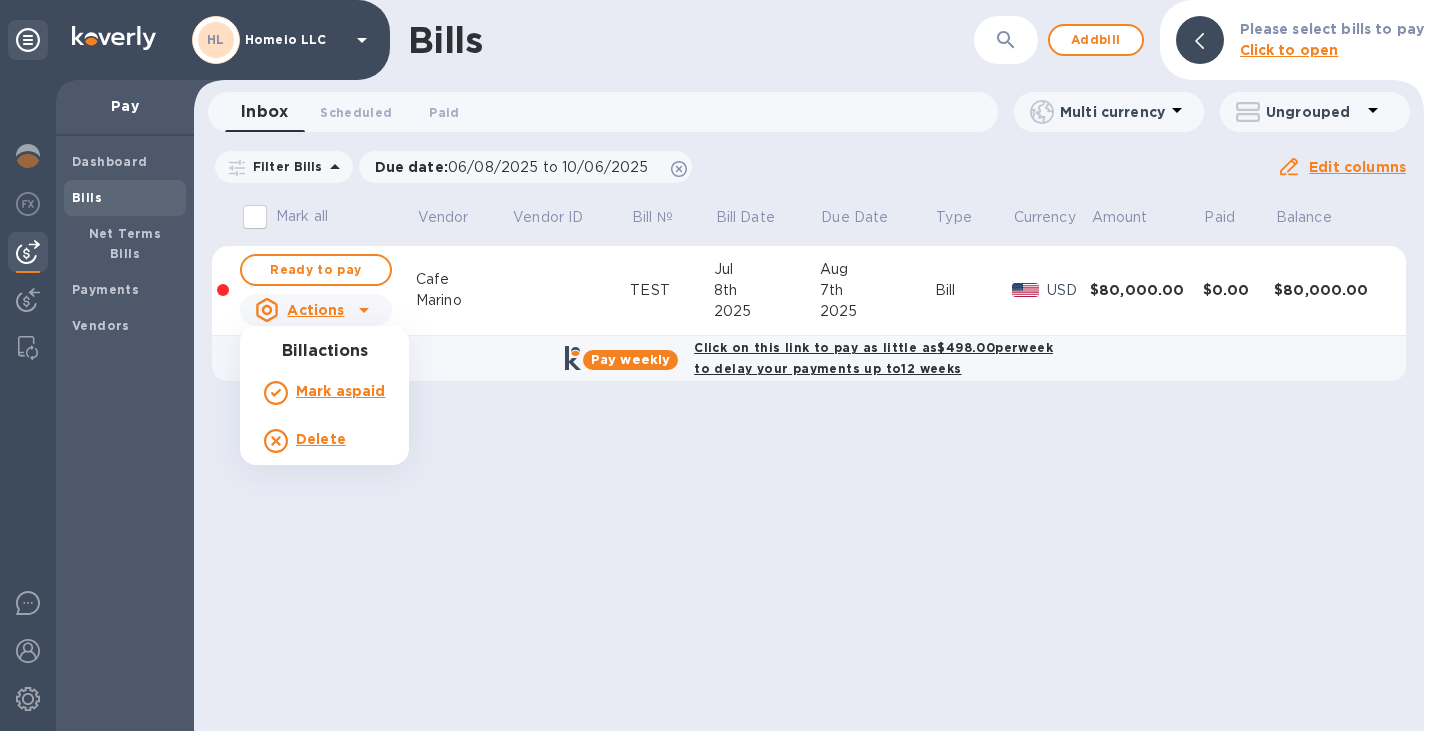 click on "Delete" at bounding box center (321, 439) 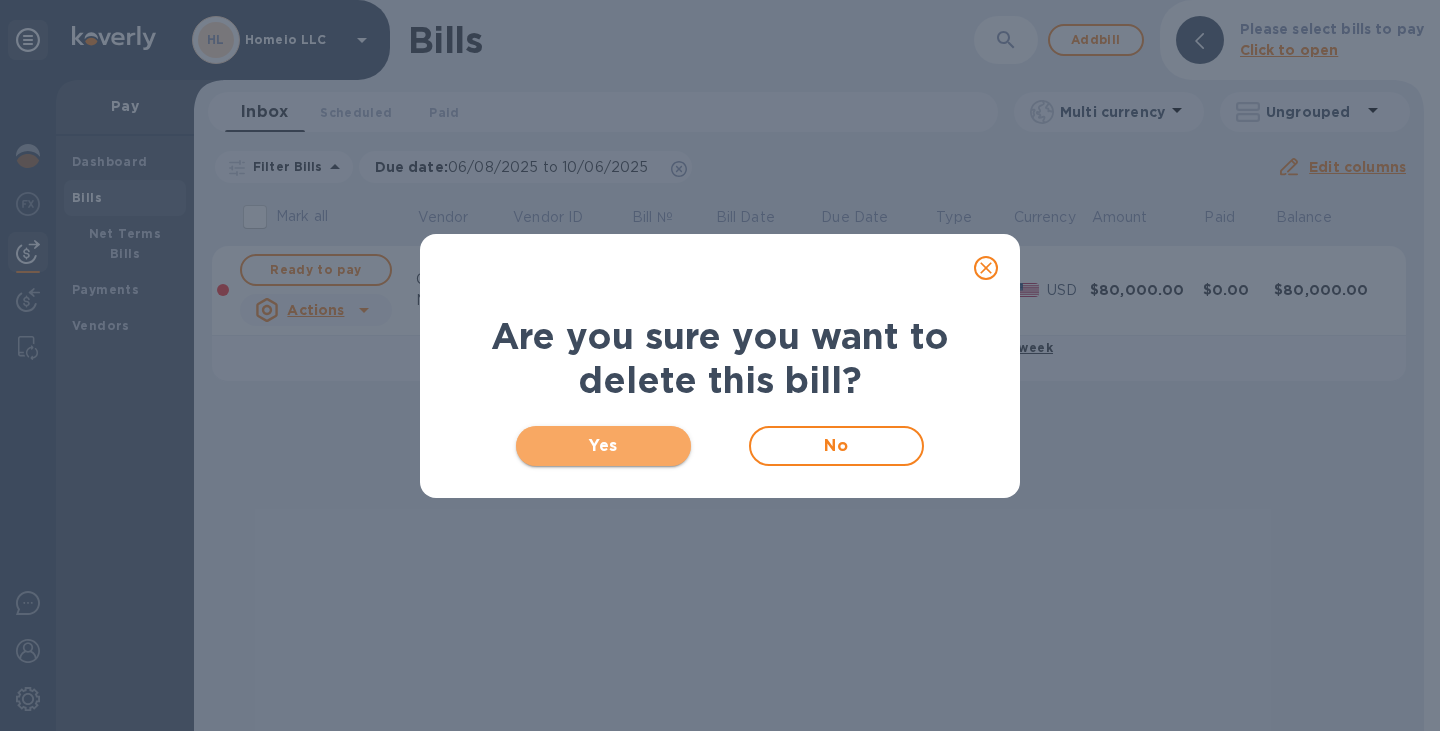 drag, startPoint x: 640, startPoint y: 444, endPoint x: 625, endPoint y: 443, distance: 15.033297 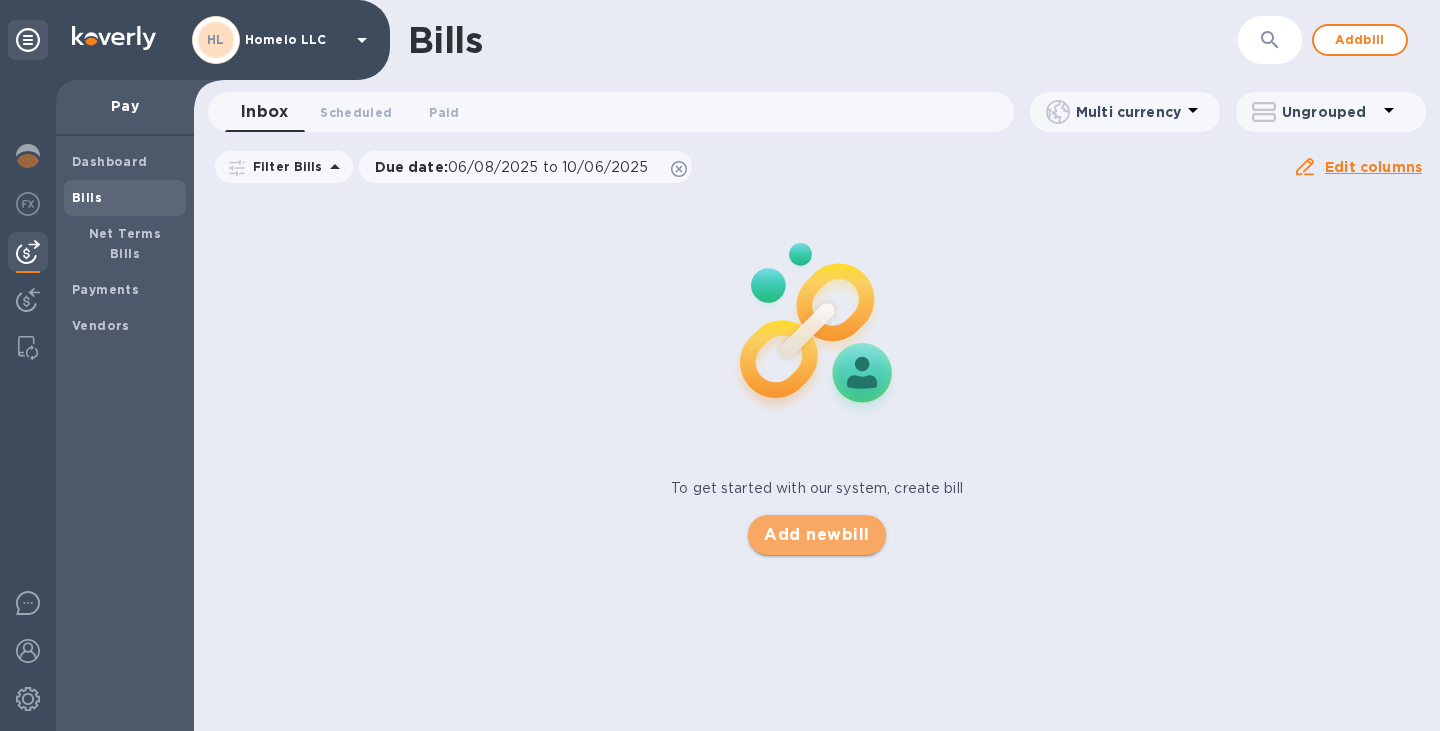 click on "Add new   bill" at bounding box center [816, 535] 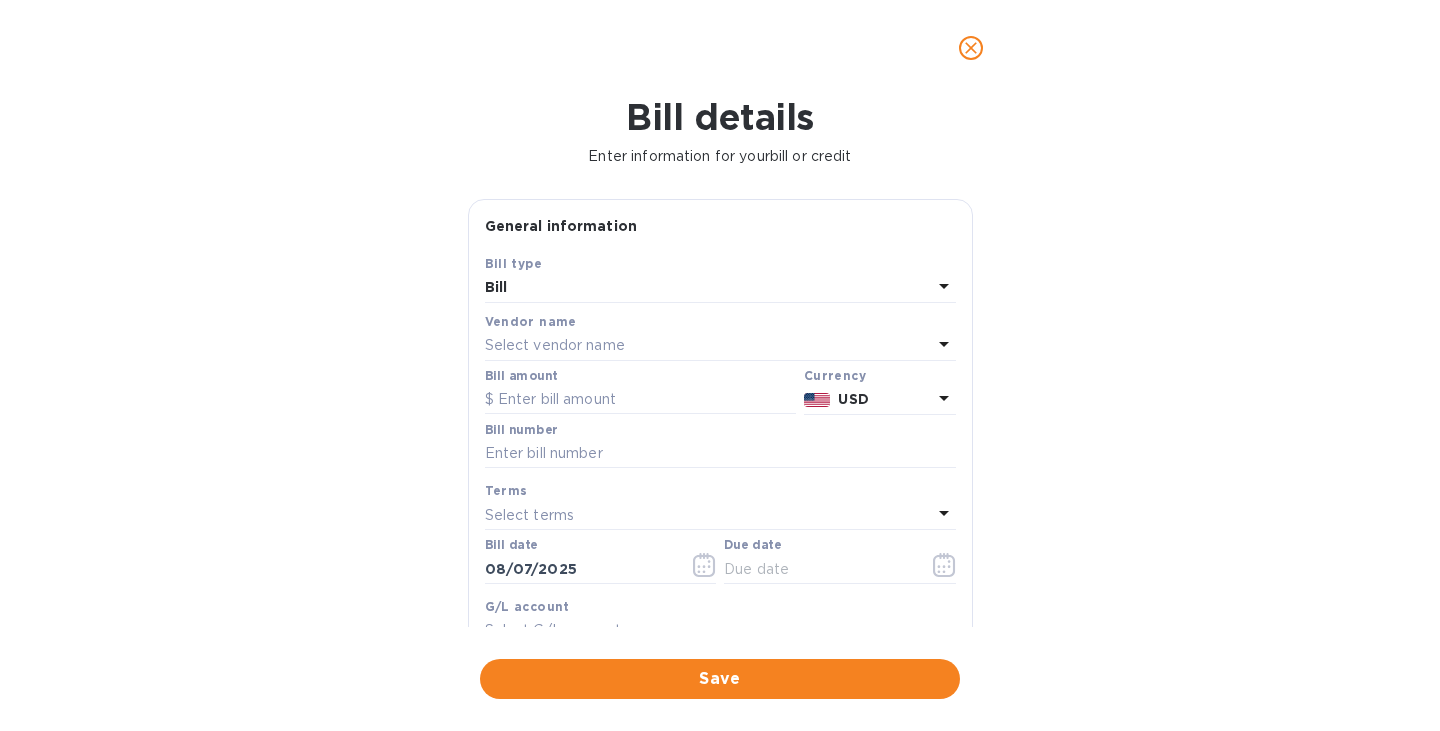 click on "Select vendor name" at bounding box center [708, 346] 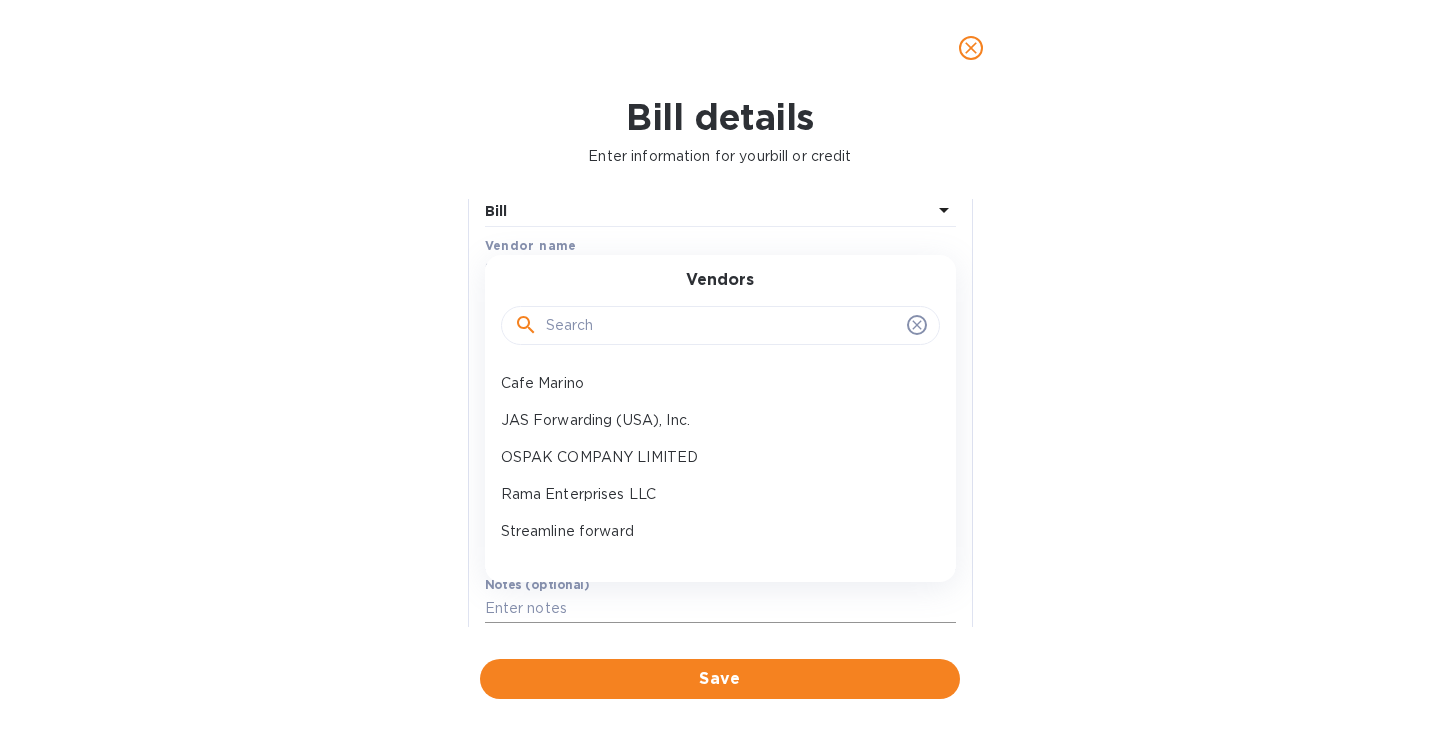 scroll, scrollTop: 100, scrollLeft: 0, axis: vertical 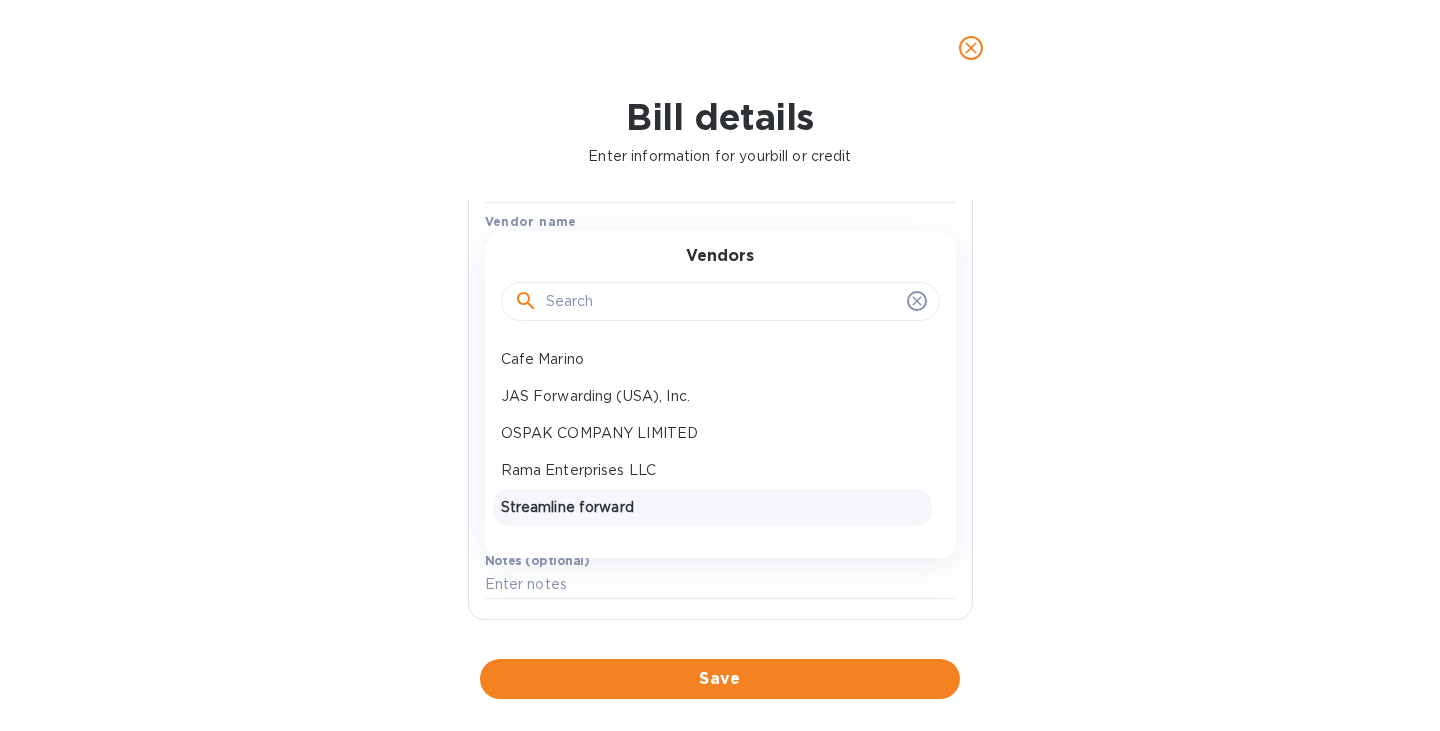 click on "Streamline forward" at bounding box center (712, 507) 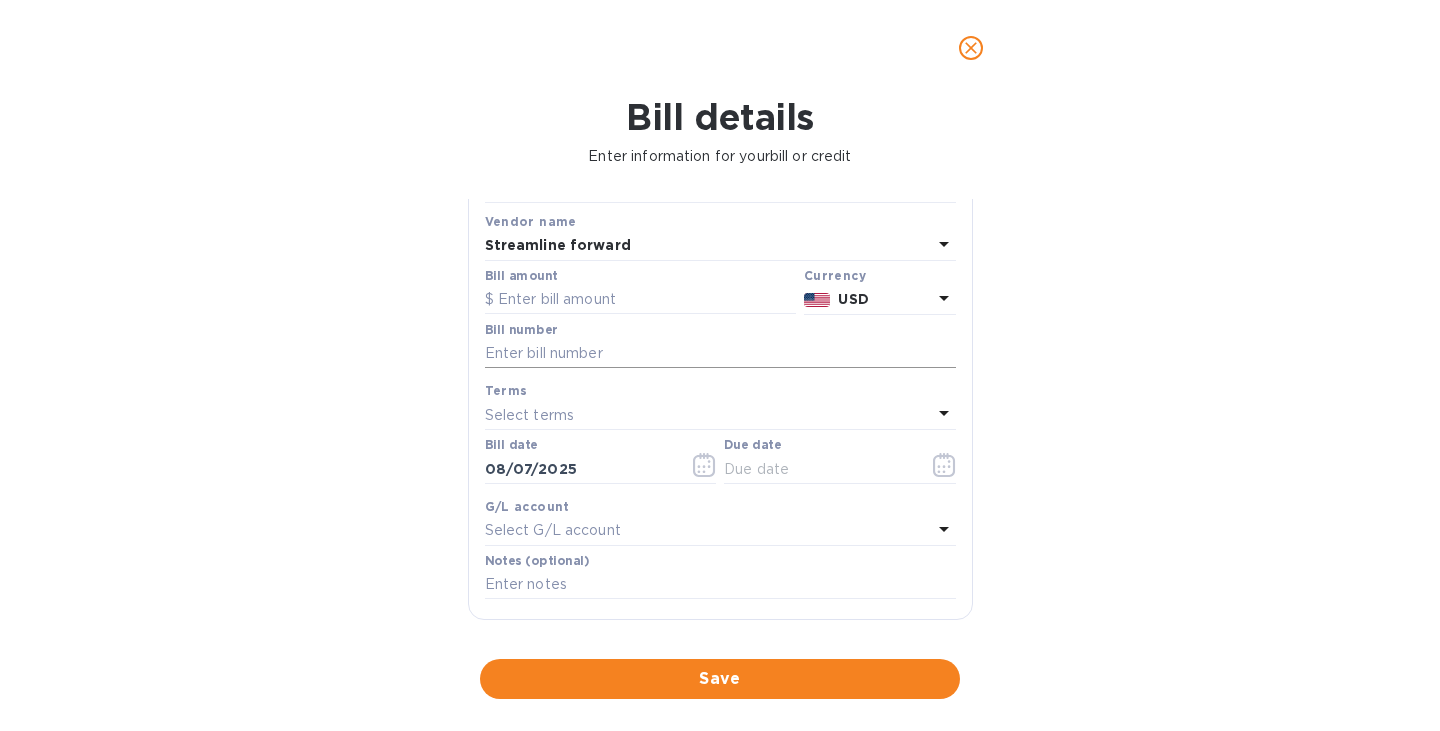 click at bounding box center (720, 354) 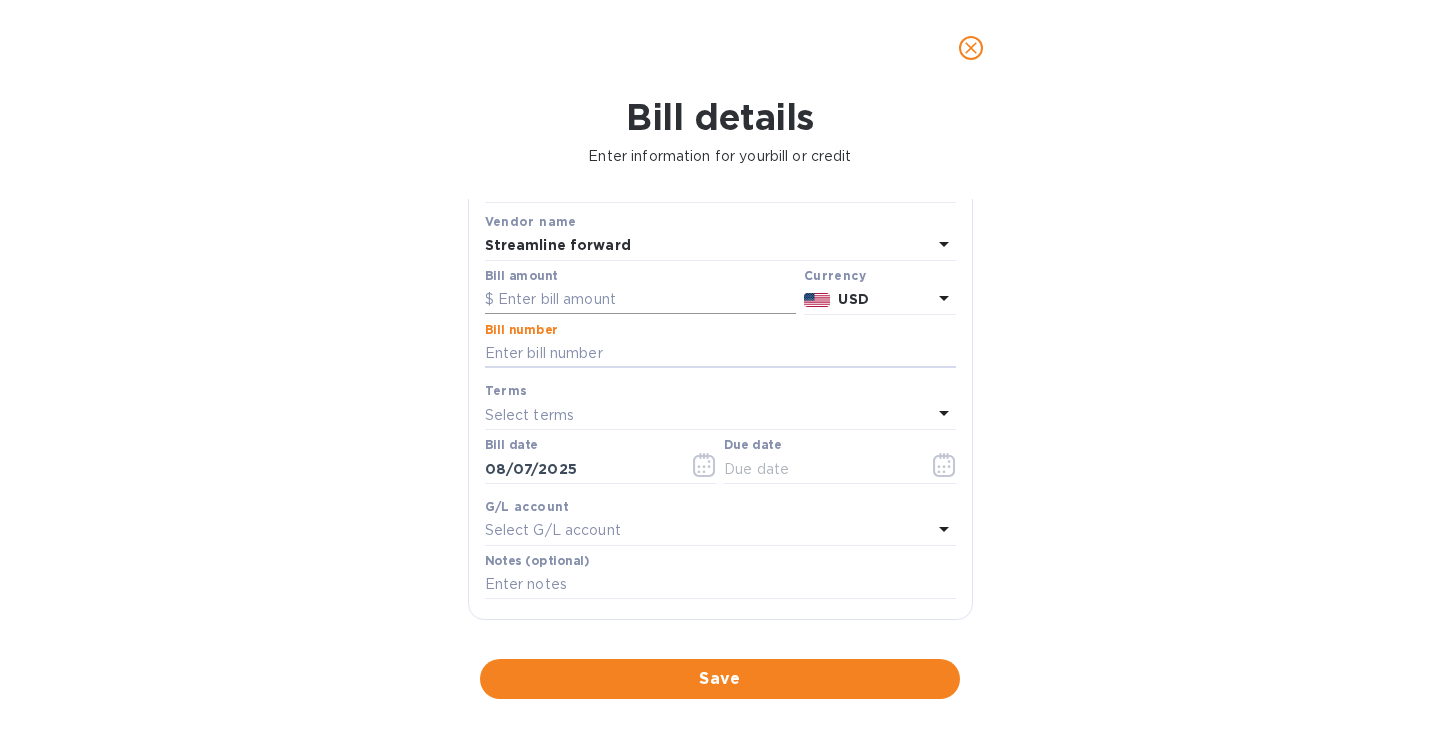 click on "Bill amount" at bounding box center [640, 292] 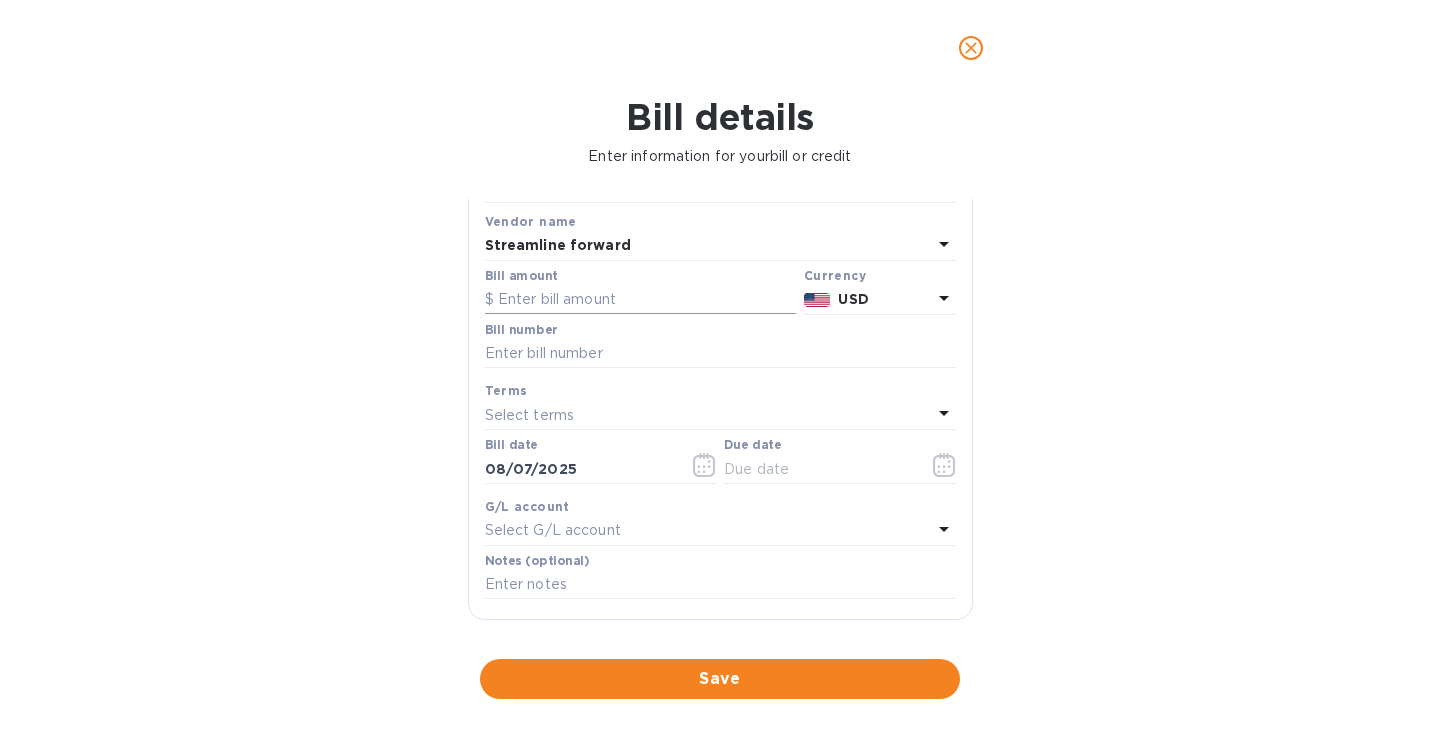 click at bounding box center (640, 300) 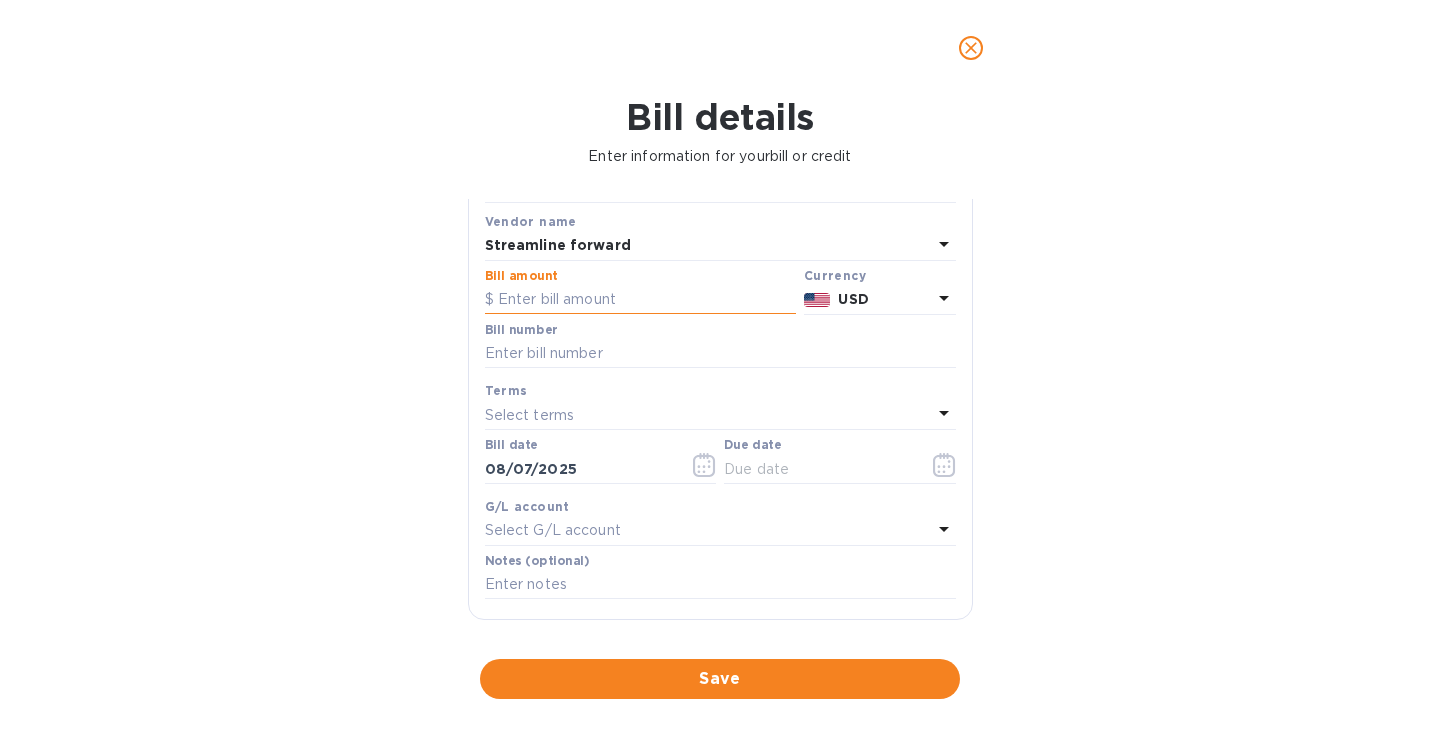 paste on "7,090.00" 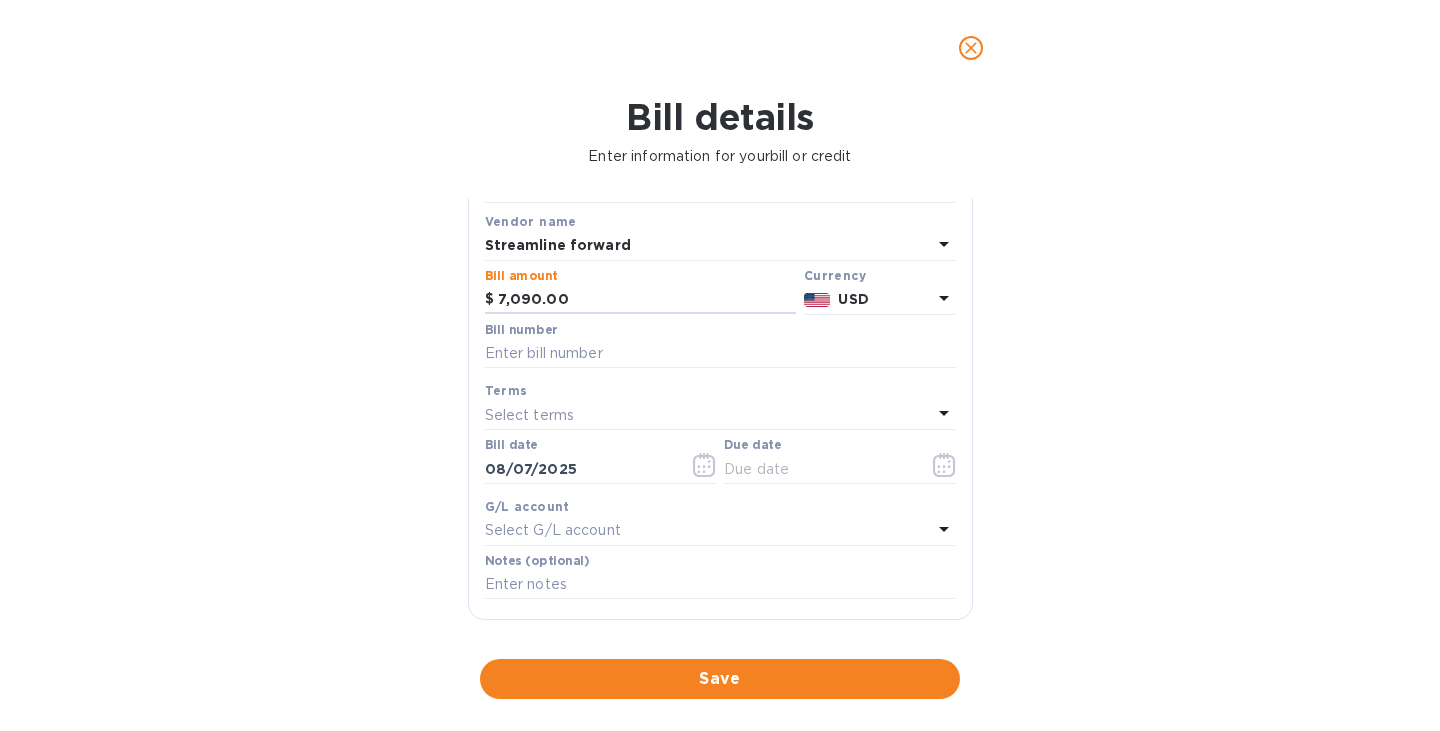 type on "7,090.00" 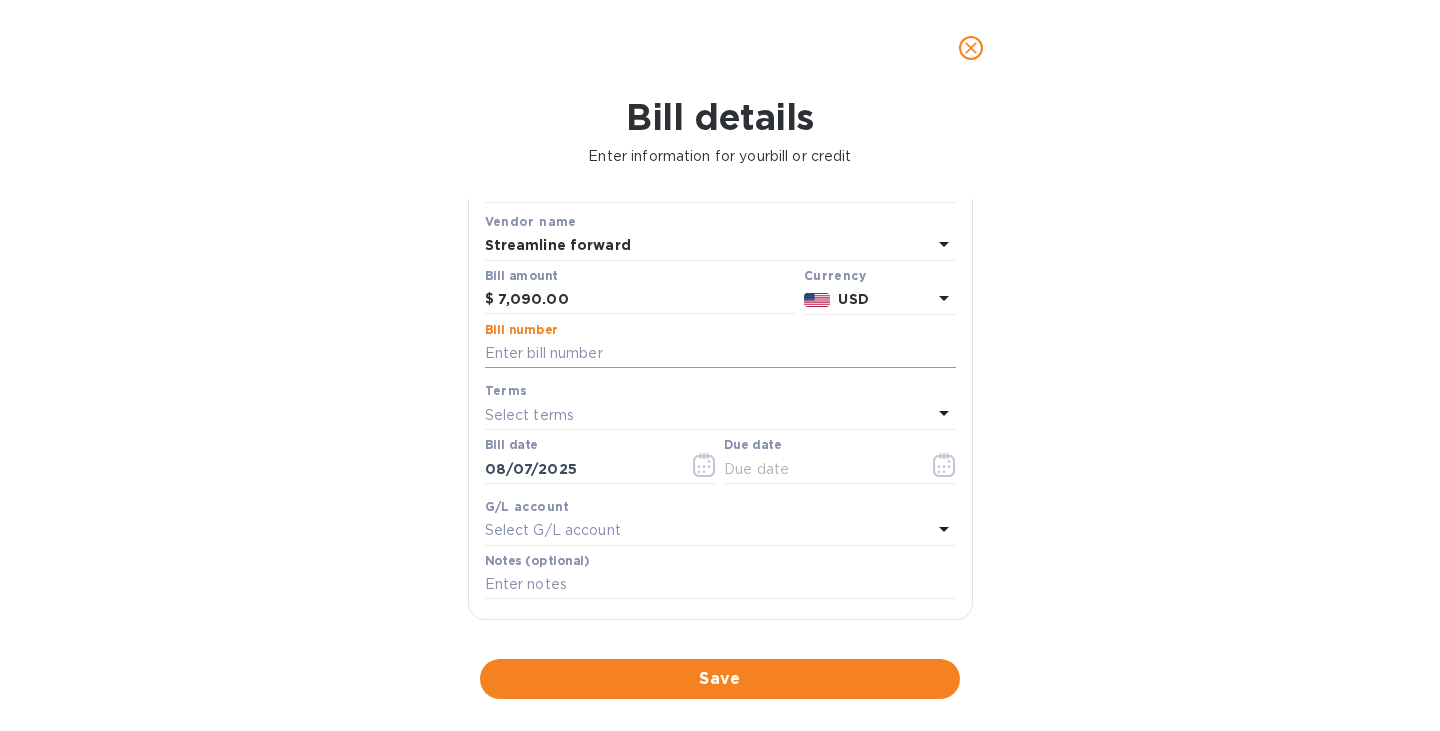 paste on "1071" 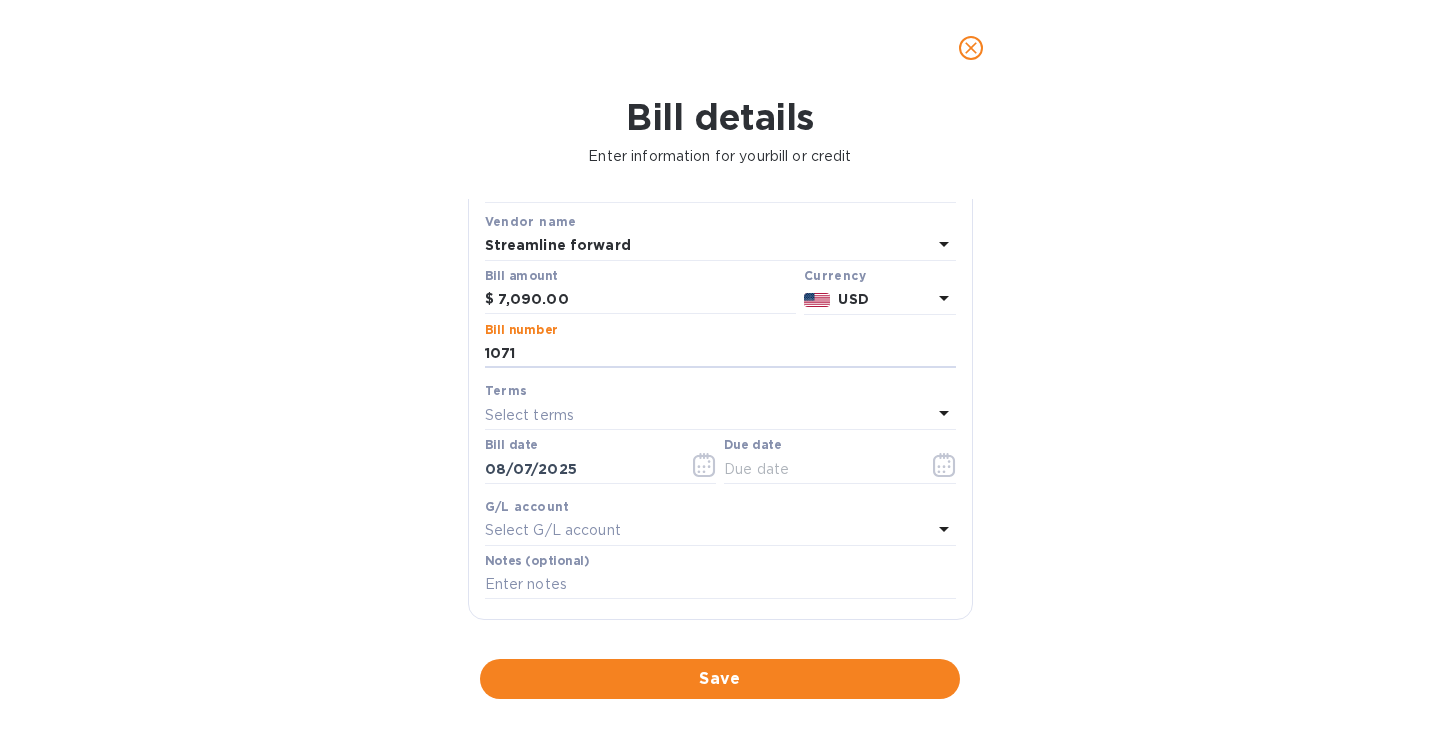 type on "1071" 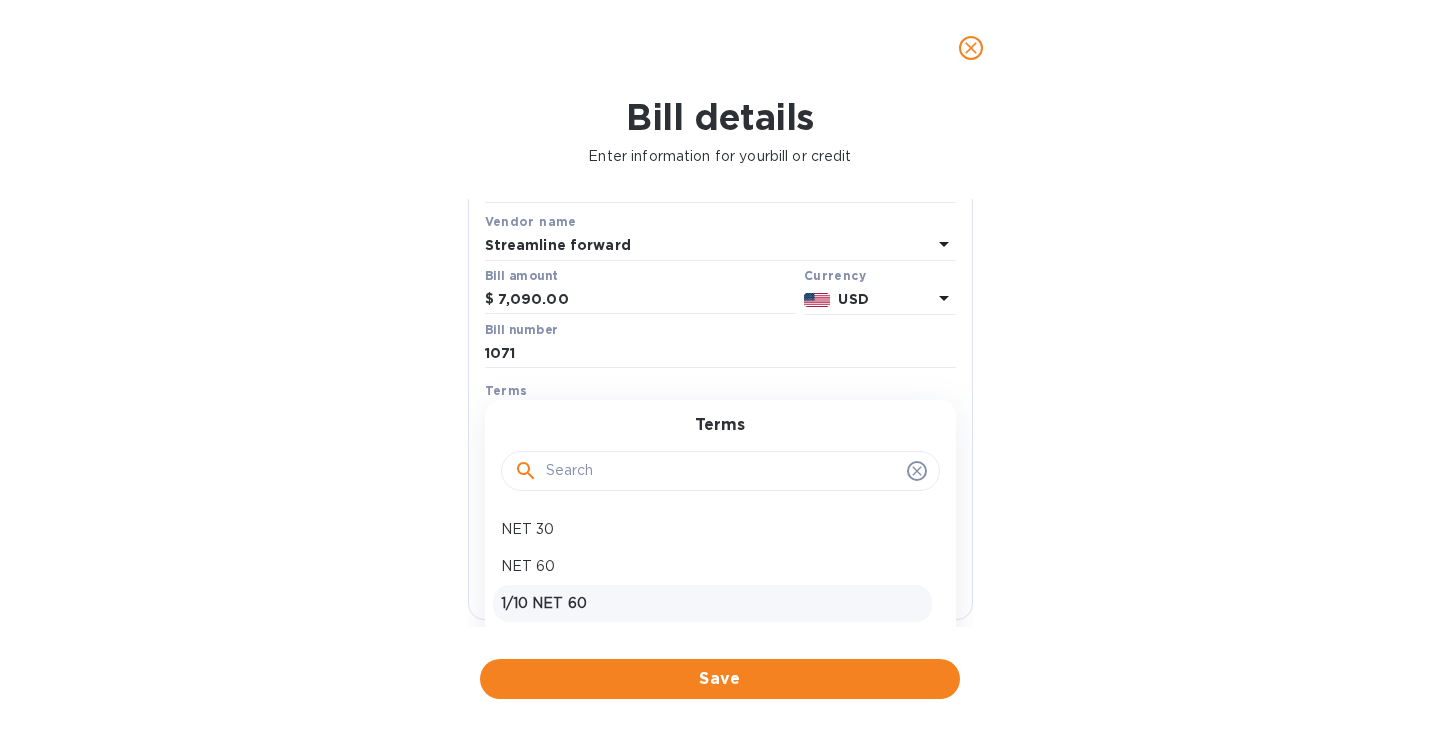 scroll, scrollTop: 67, scrollLeft: 0, axis: vertical 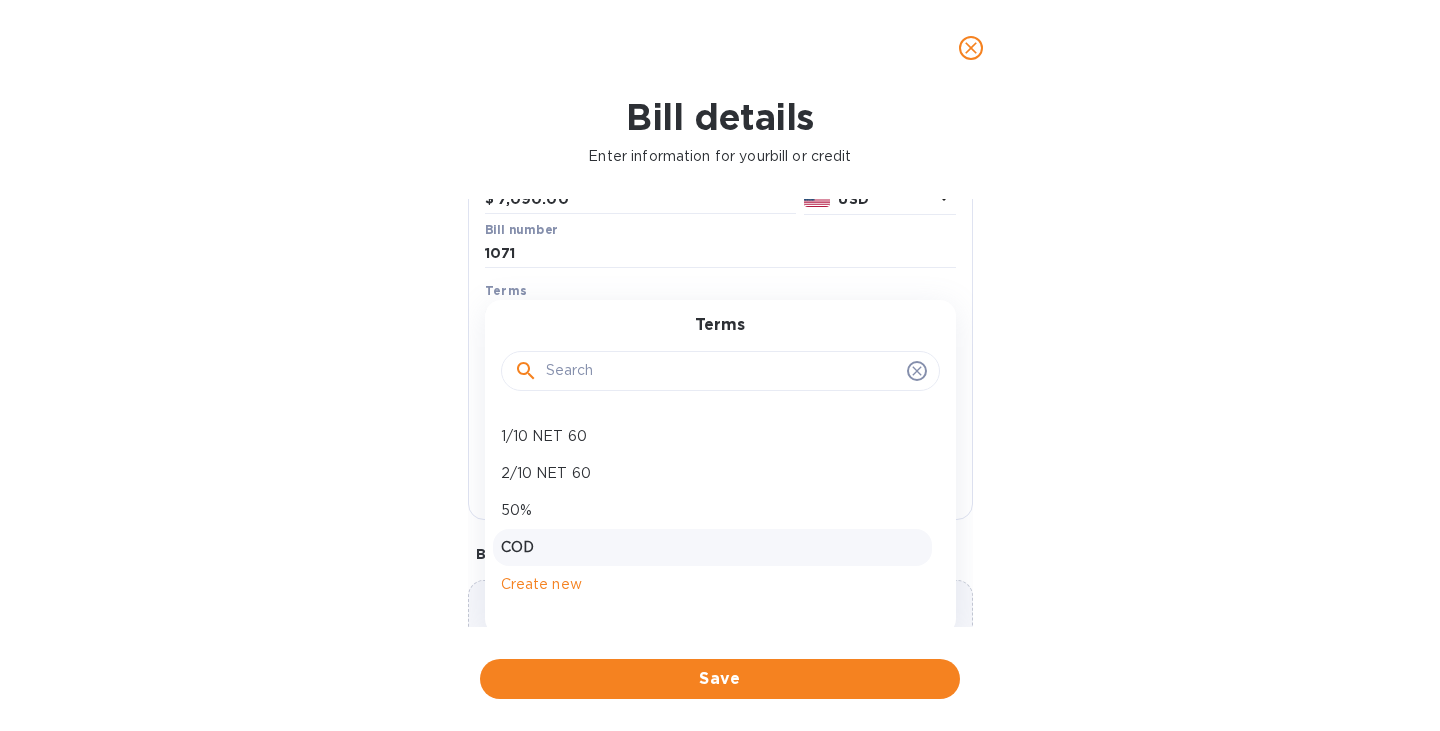 click on "COD" at bounding box center (712, 547) 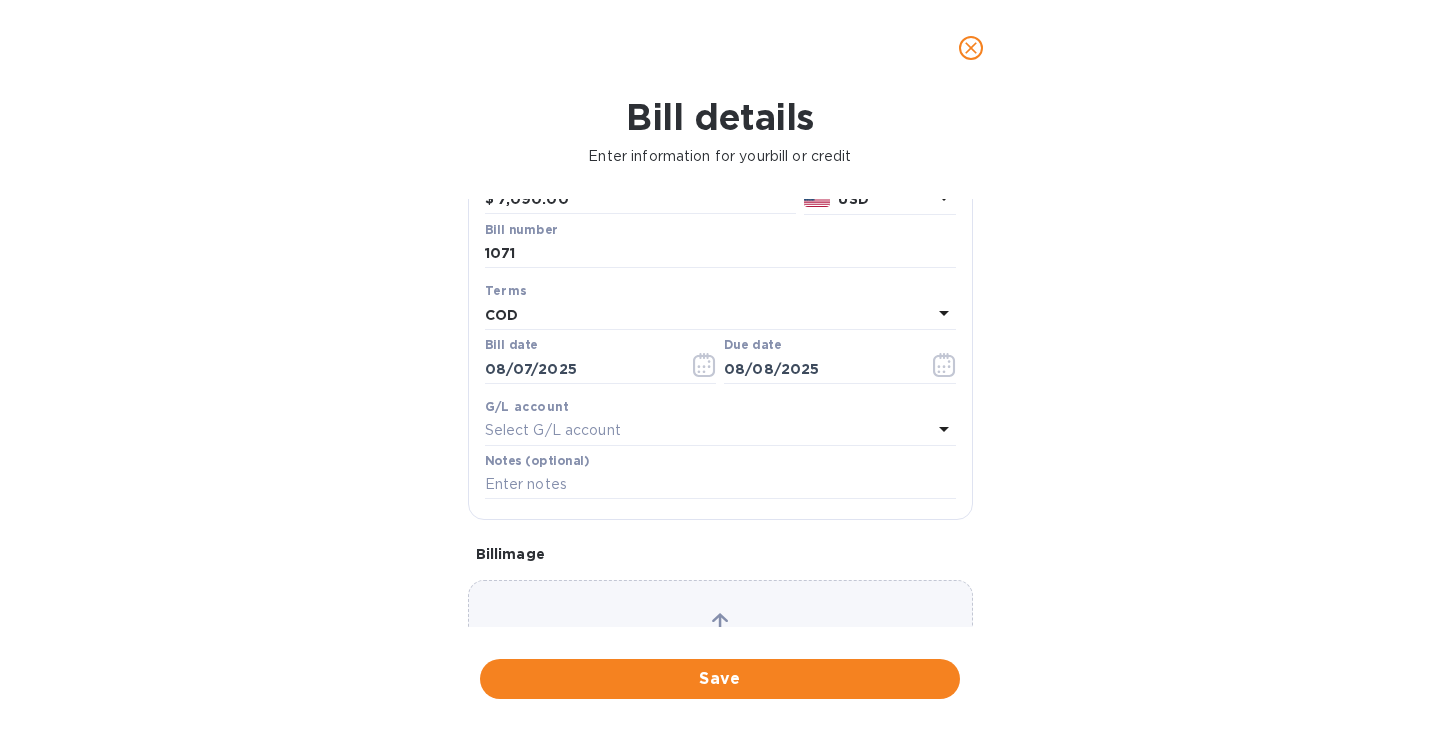 click on "Select G/L account" at bounding box center [708, 431] 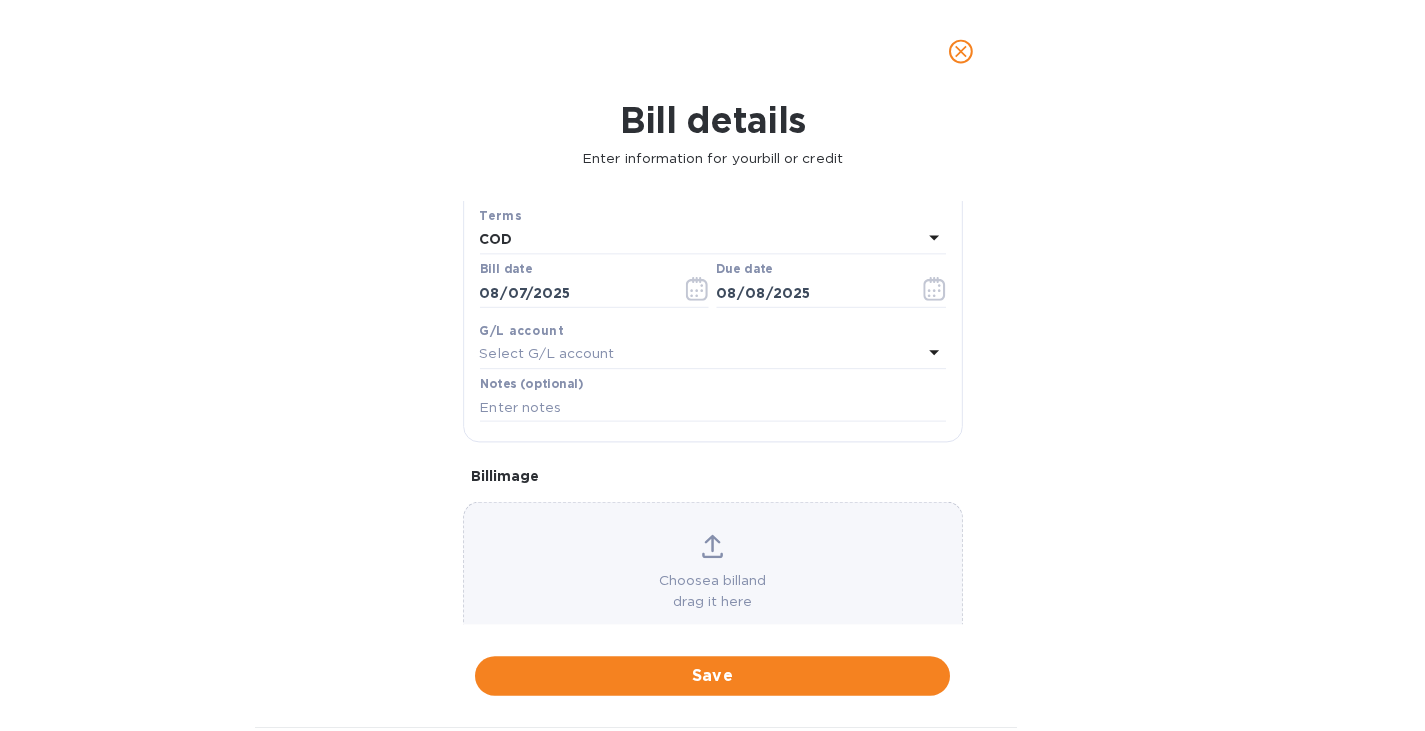 scroll, scrollTop: 324, scrollLeft: 0, axis: vertical 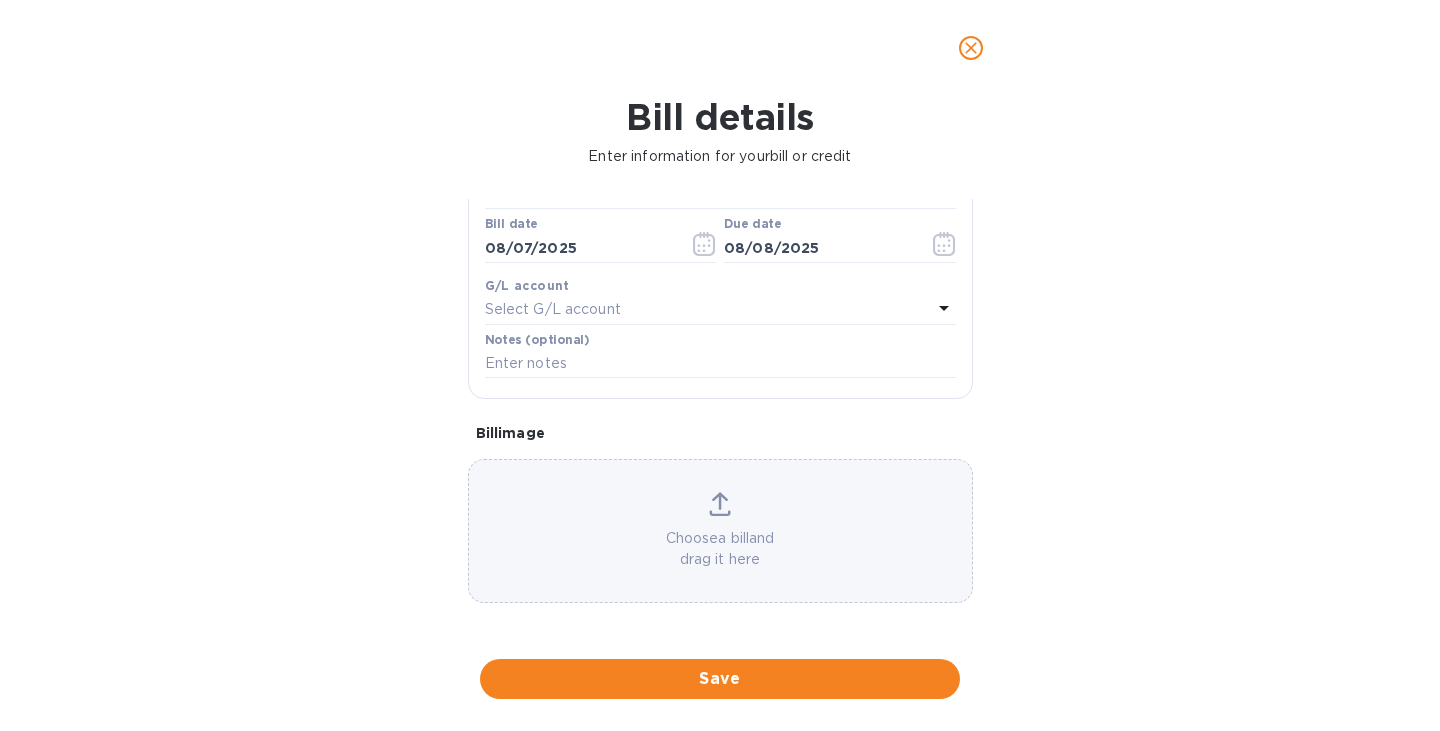 click on "Choose  a bill  and   drag it here" at bounding box center [720, 531] 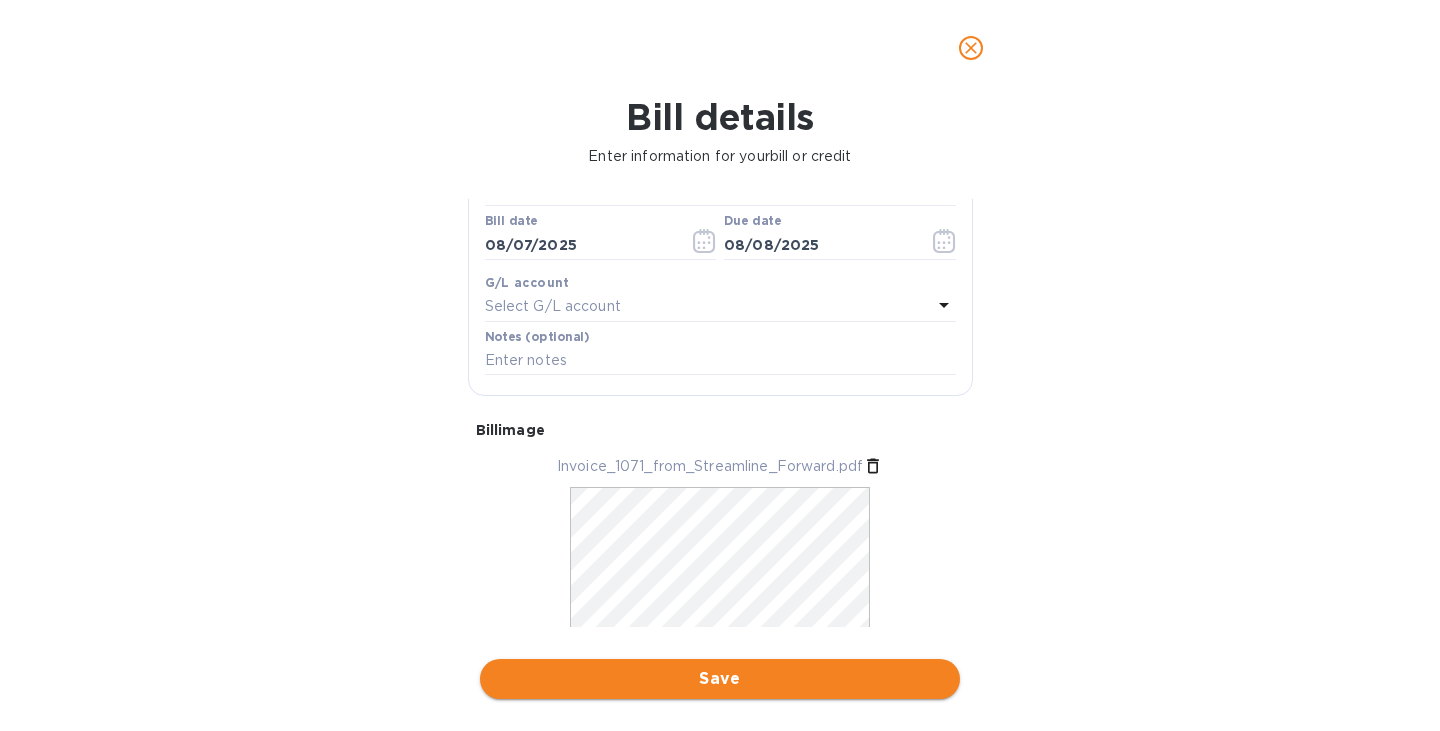click on "Save" at bounding box center (720, 679) 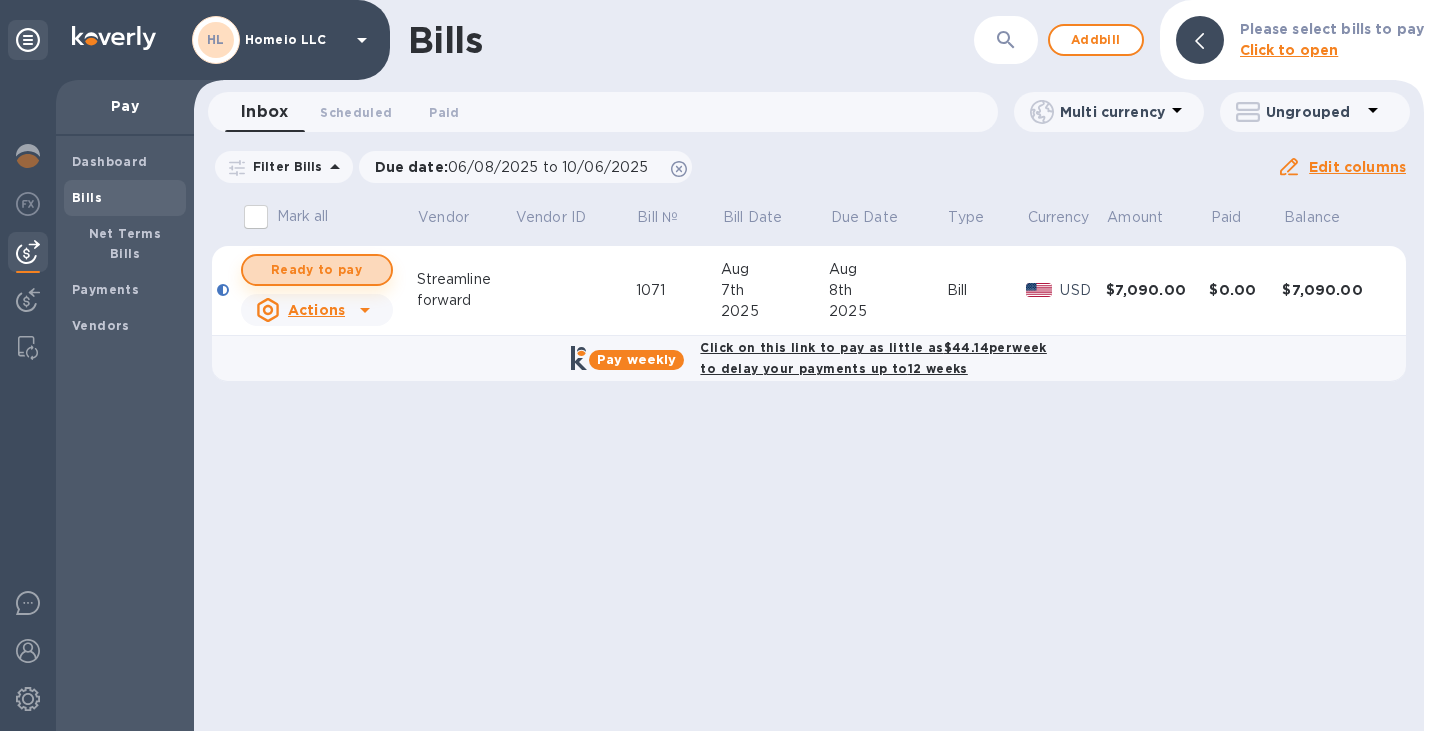 click on "Ready to pay" at bounding box center [317, 270] 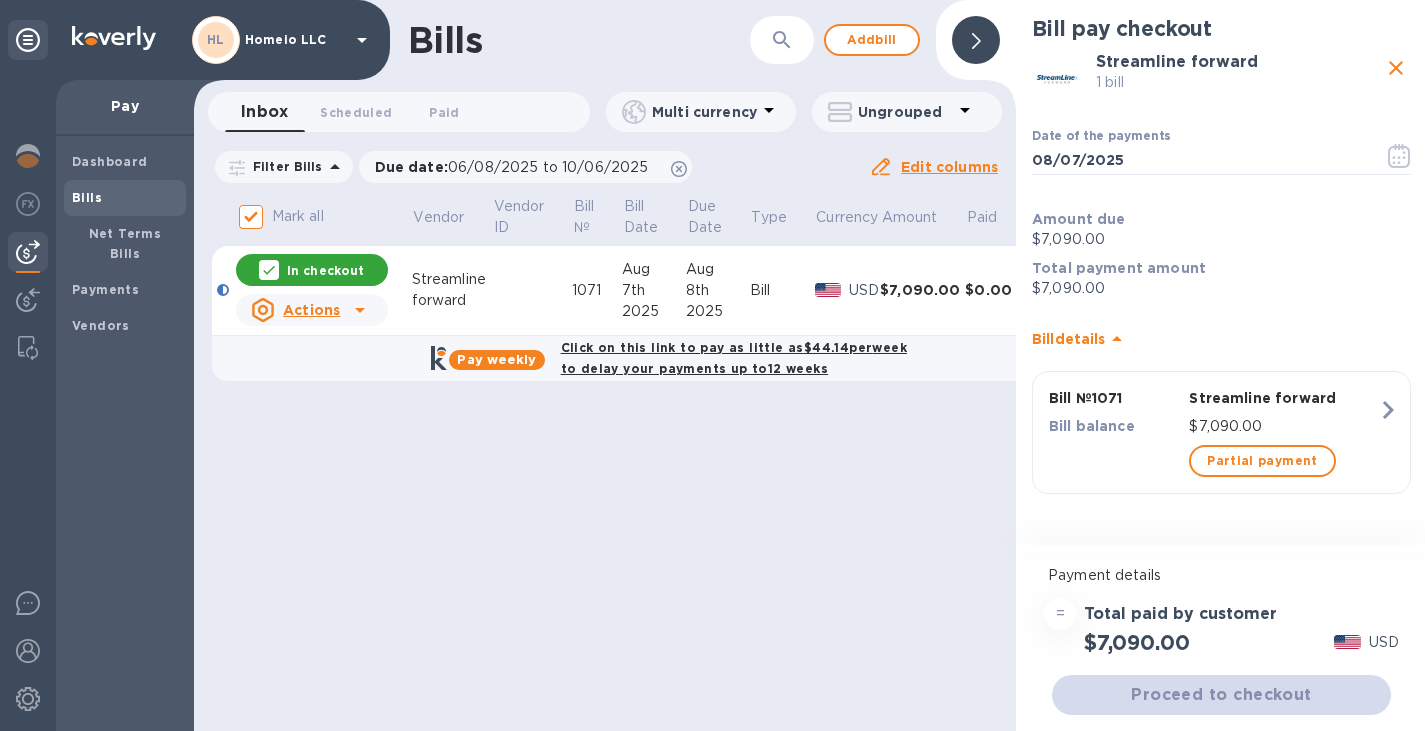click 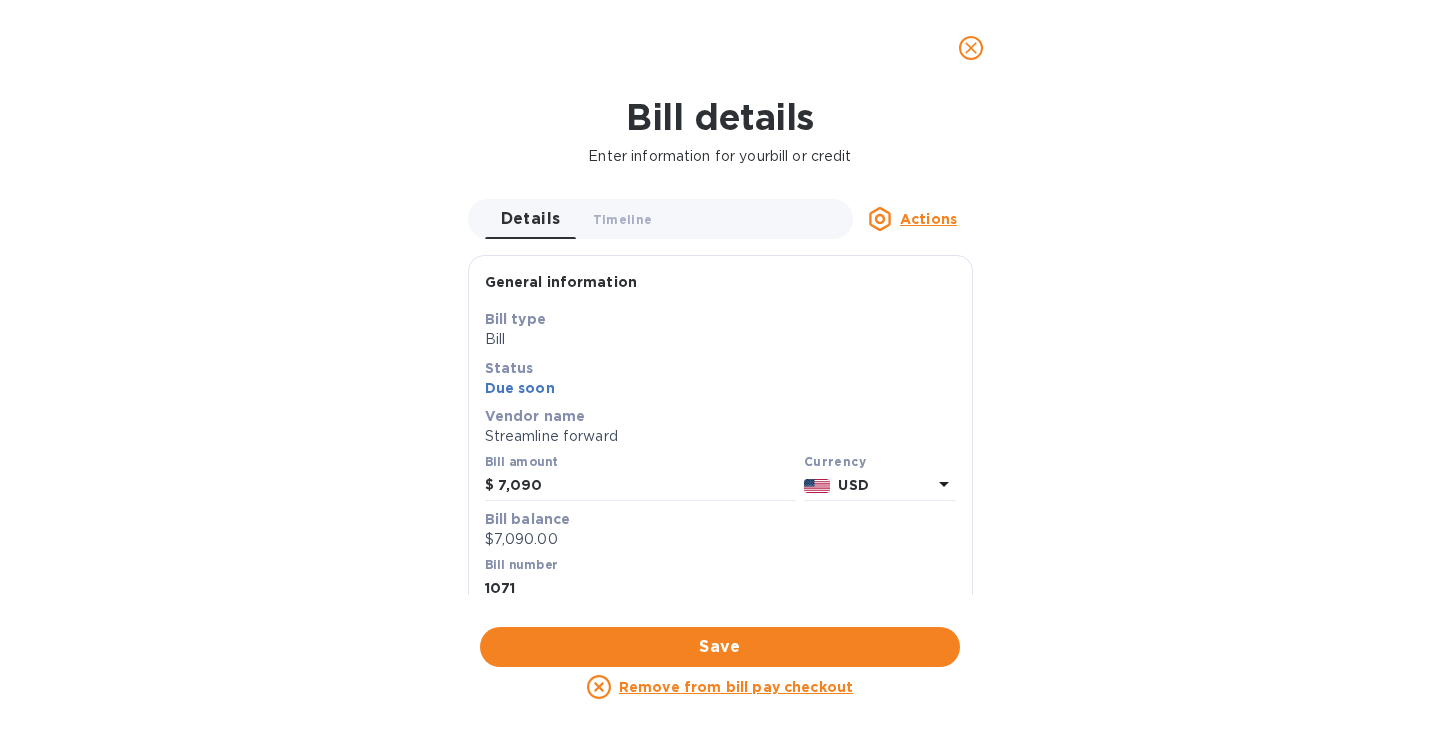 click 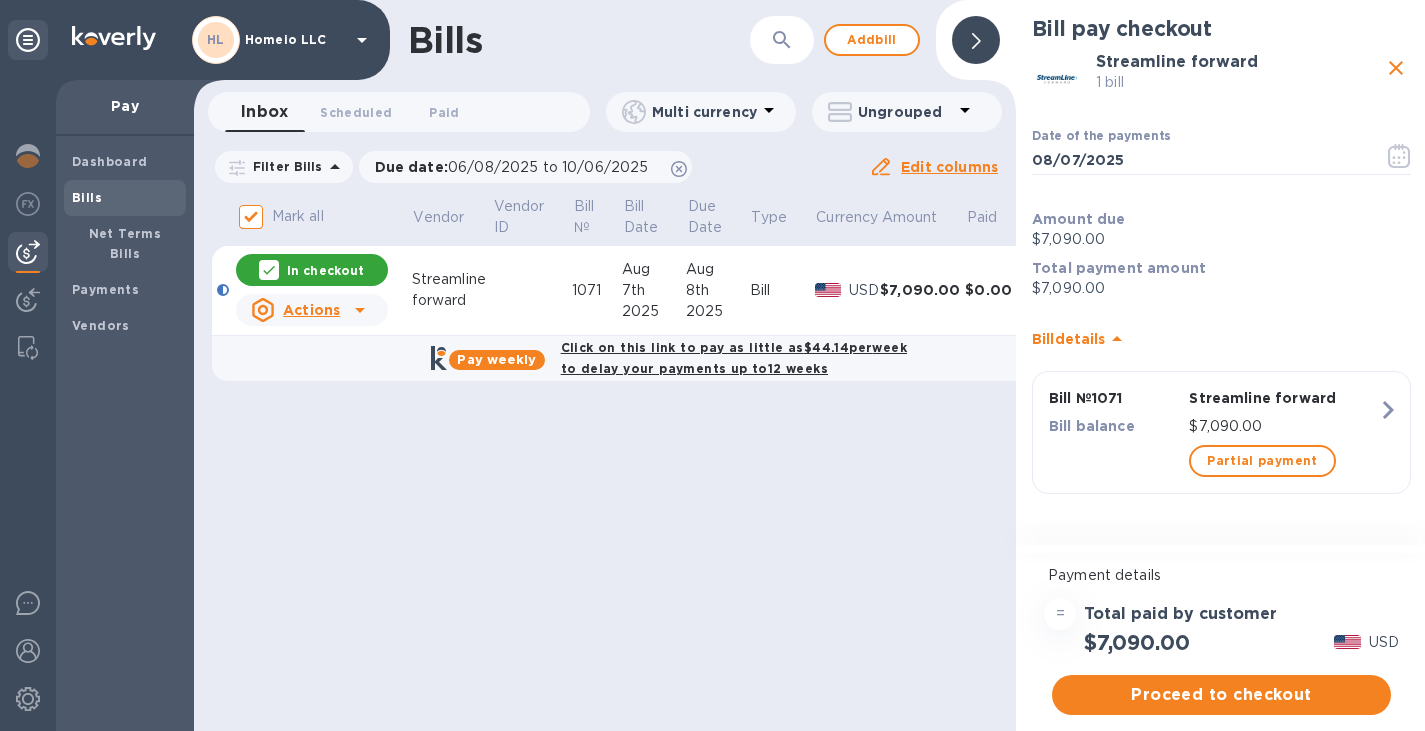scroll, scrollTop: 15, scrollLeft: 0, axis: vertical 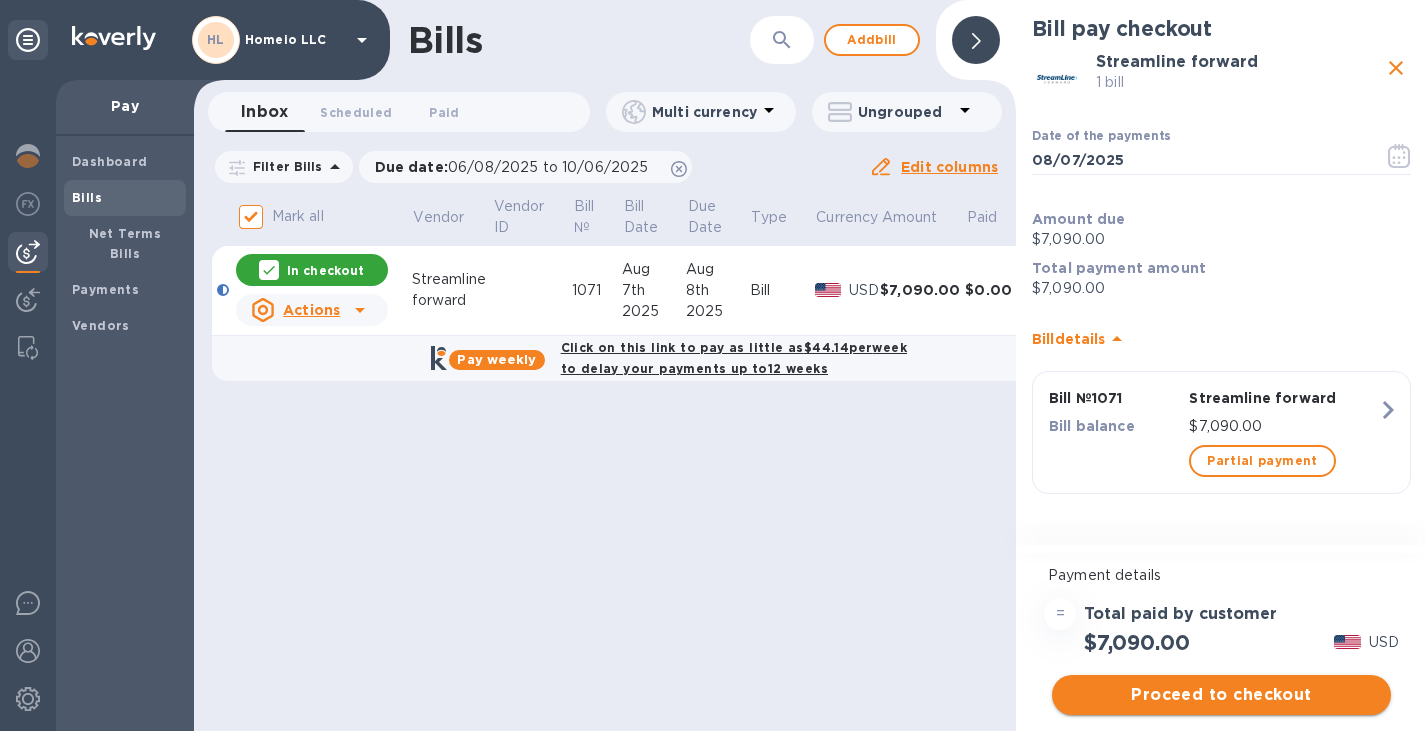 click on "Proceed to checkout" at bounding box center (1221, 695) 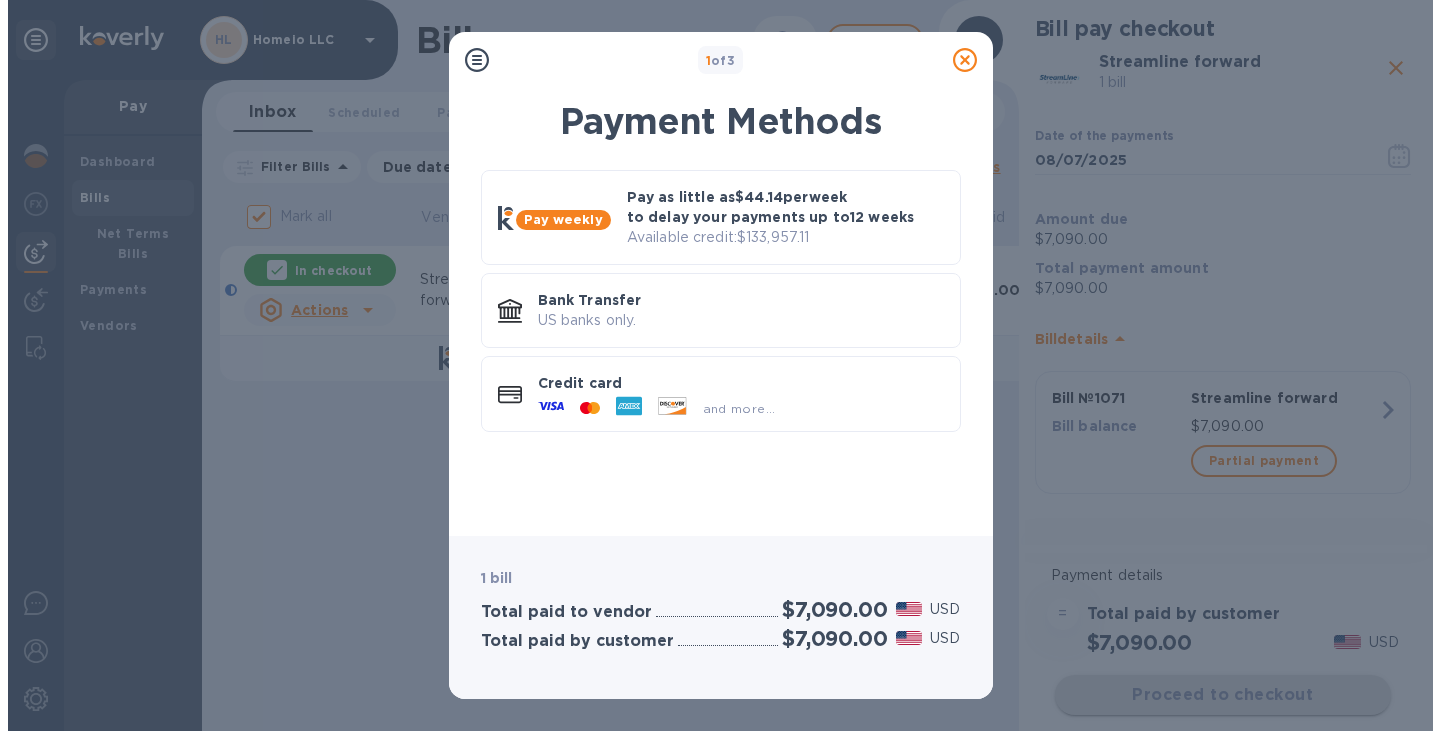 scroll, scrollTop: 0, scrollLeft: 0, axis: both 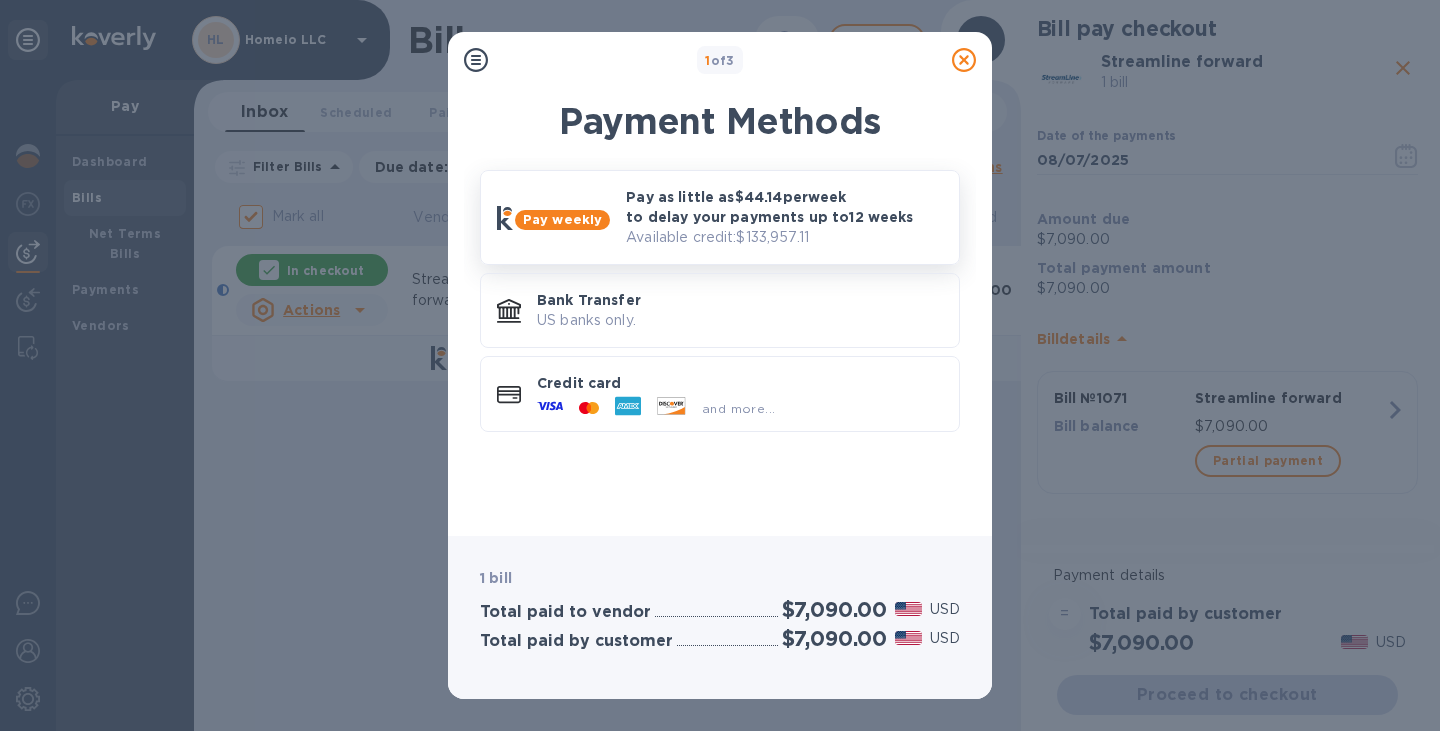 click on "Pay as little as  $44.14  per  week    to delay your payments up to  12 weeks" at bounding box center (784, 207) 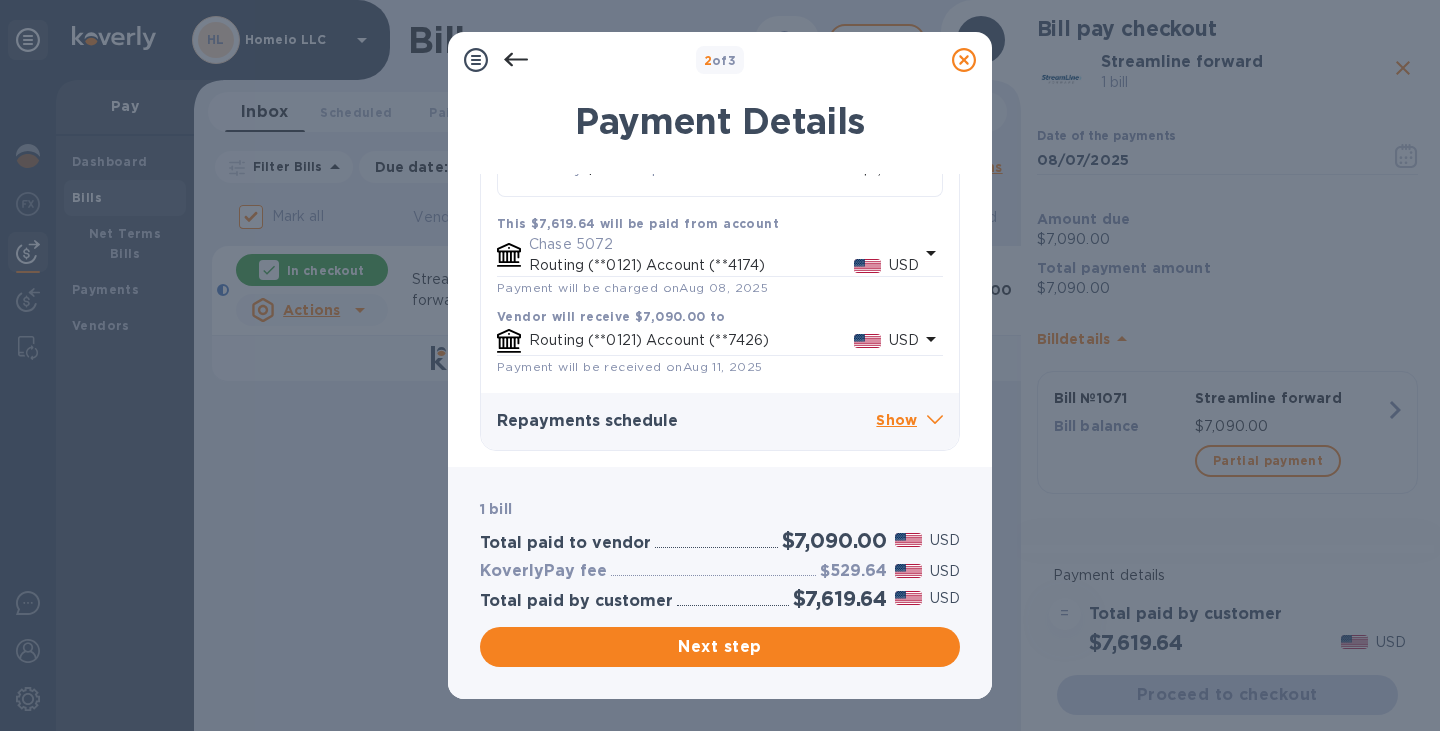 scroll, scrollTop: 383, scrollLeft: 0, axis: vertical 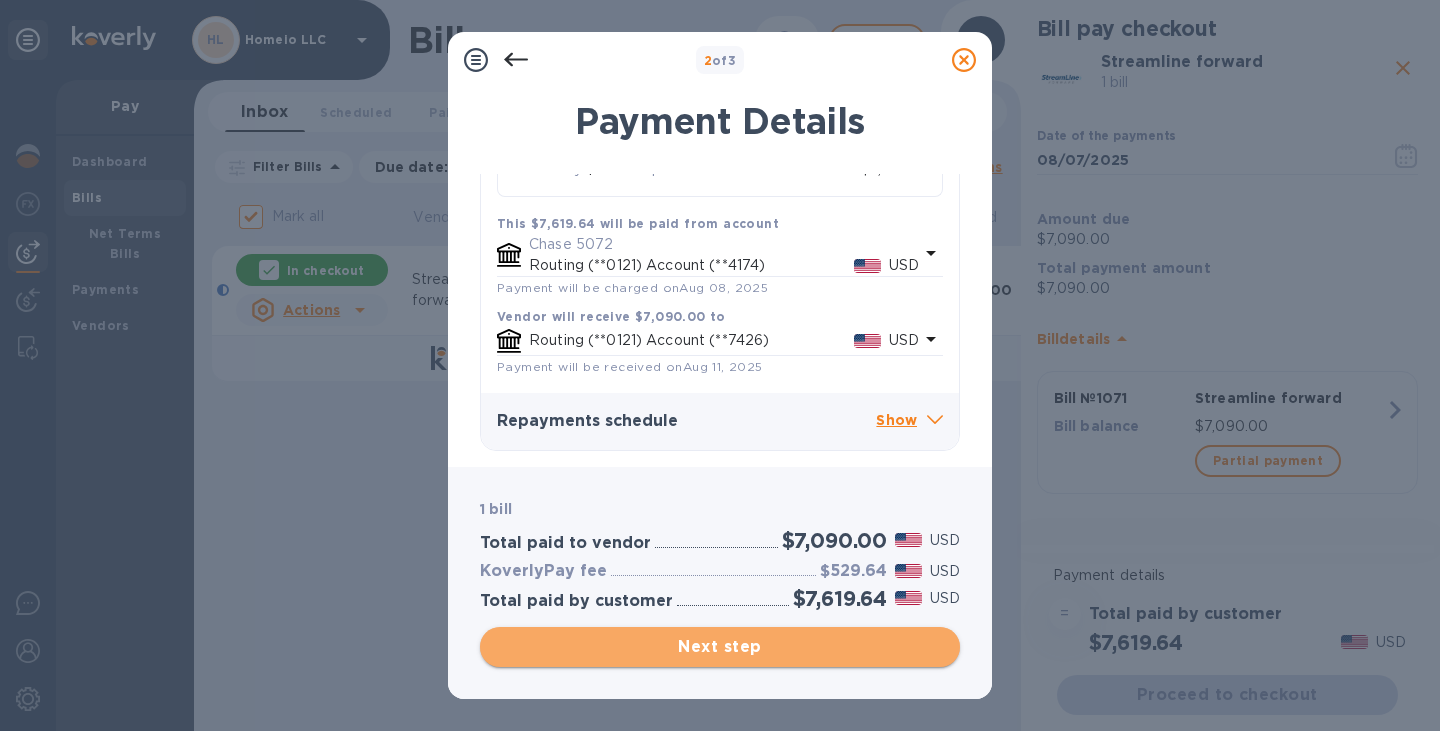 click on "Next step" at bounding box center (720, 647) 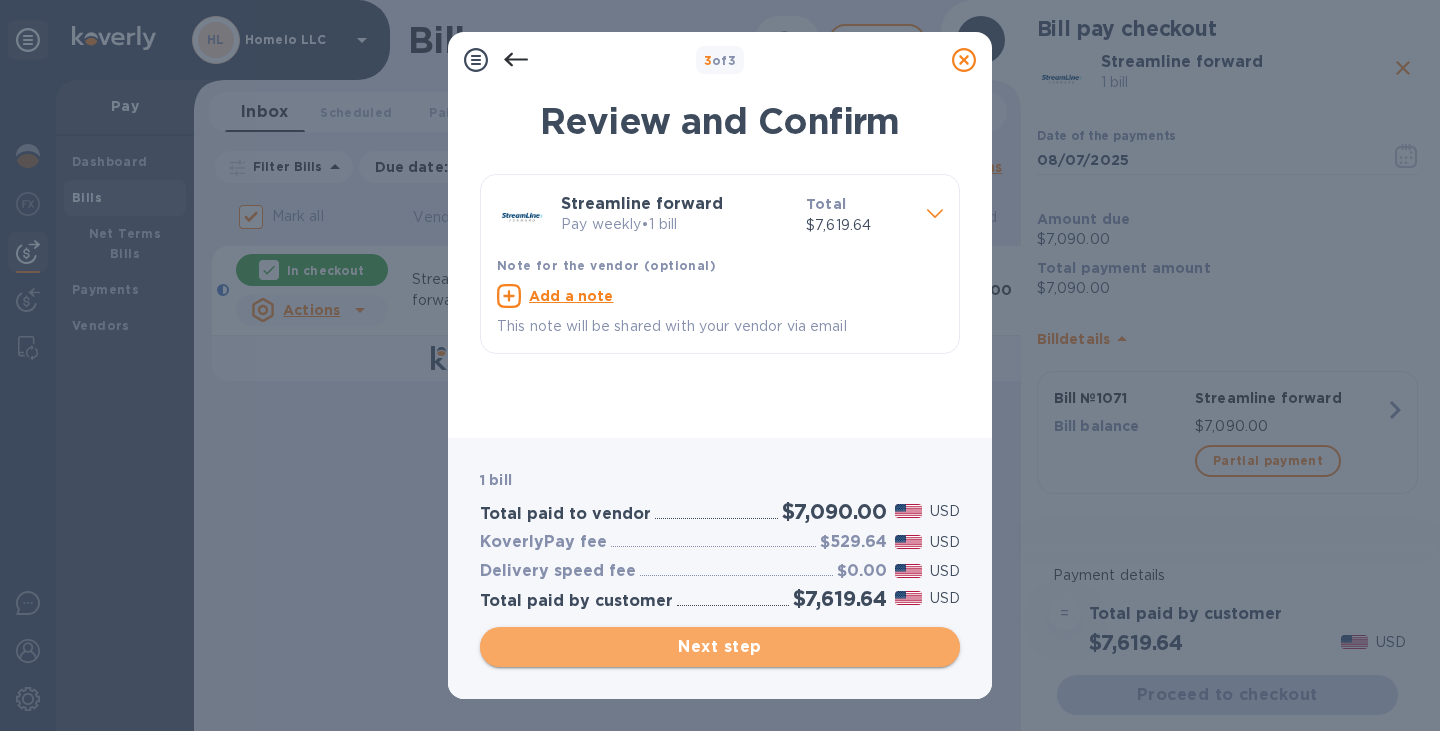 click on "Next step" at bounding box center [720, 647] 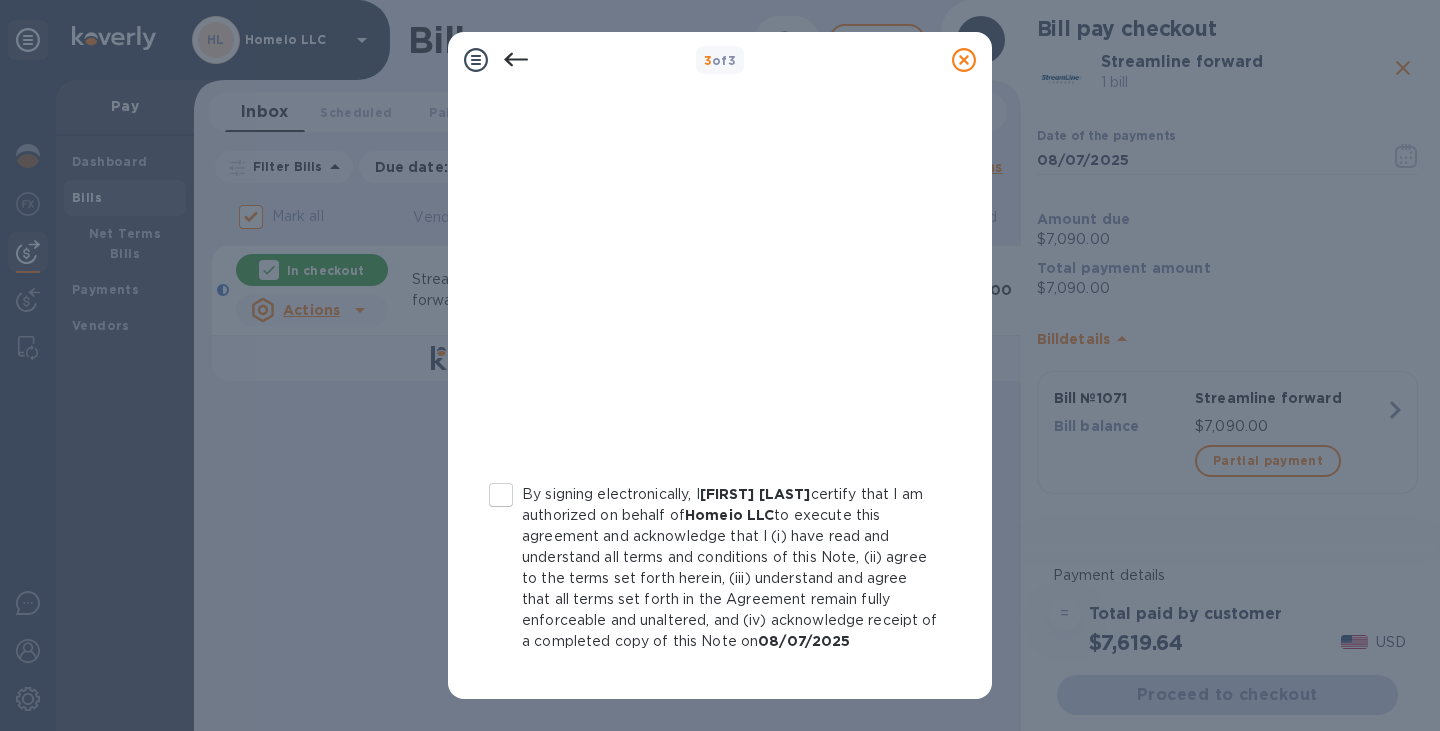 scroll, scrollTop: 386, scrollLeft: 0, axis: vertical 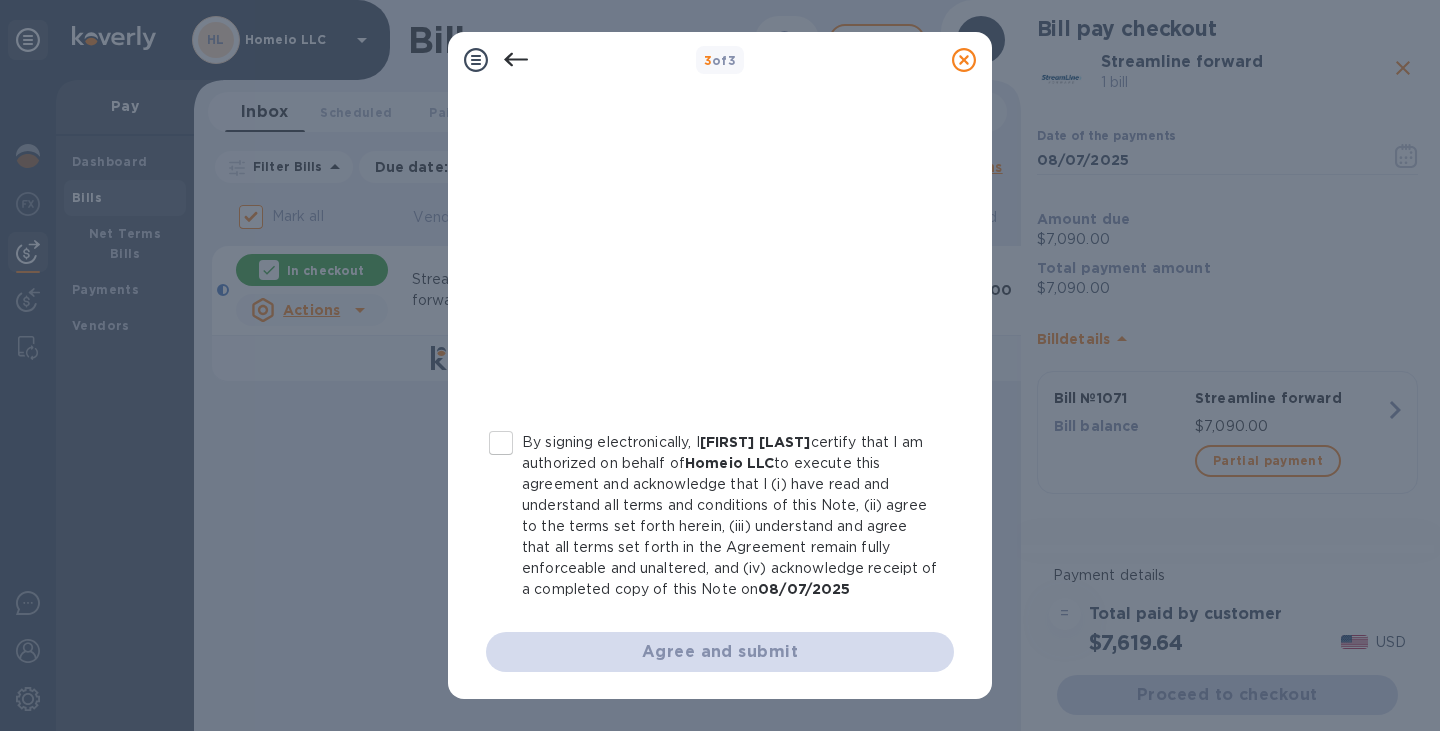click on "By signing electronically, I  [FIRST] [LAST]  certify that I am authorized on behalf of  Homeio LLC  to execute this agreement and acknowledge that I (i) have read and understand all terms and conditions of this Note, (ii) agree to the terms set forth herein, (iii) understand and agree that all terms set forth in the Agreement remain fully enforceable and unaltered, and (iv) acknowledge receipt of a completed copy of this Note on  08/07/2025" at bounding box center (501, 443) 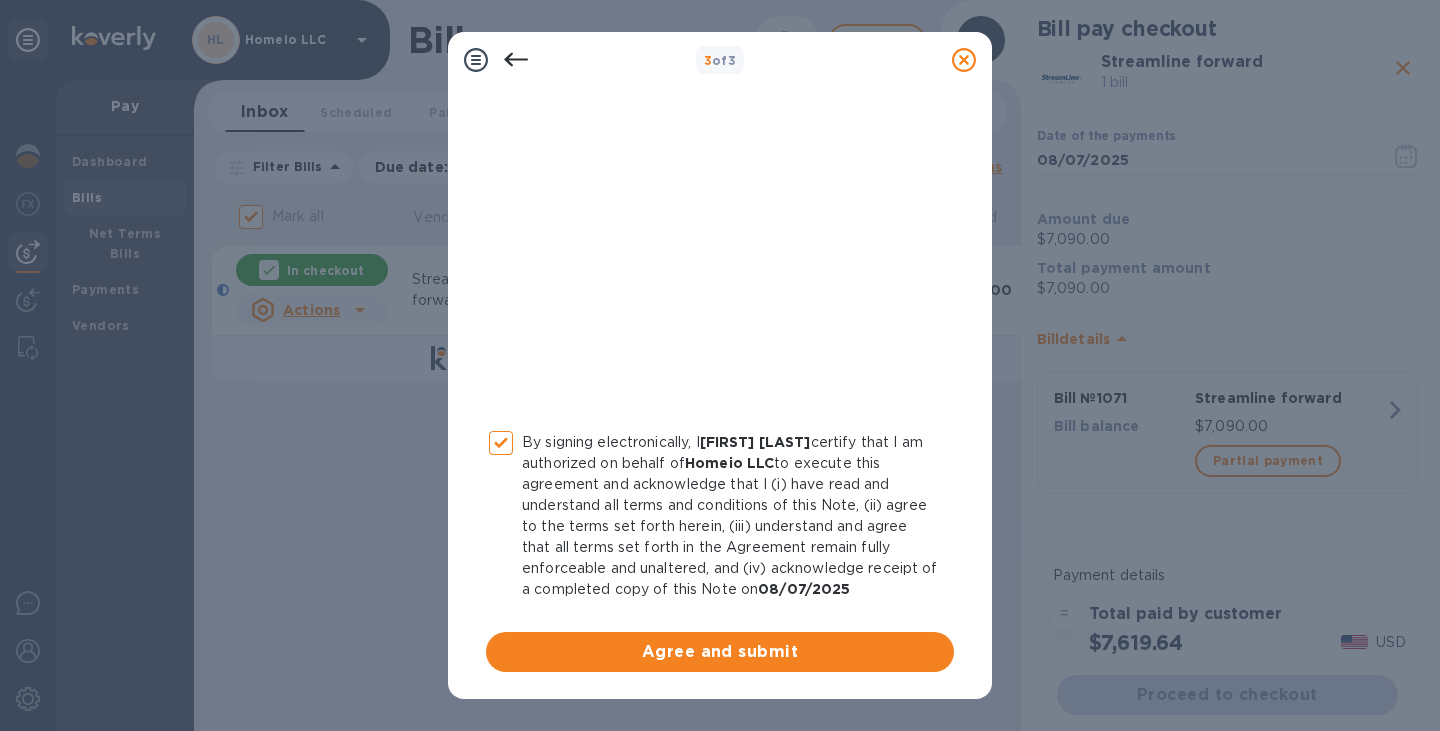 click on "Agree and submit" at bounding box center (720, 652) 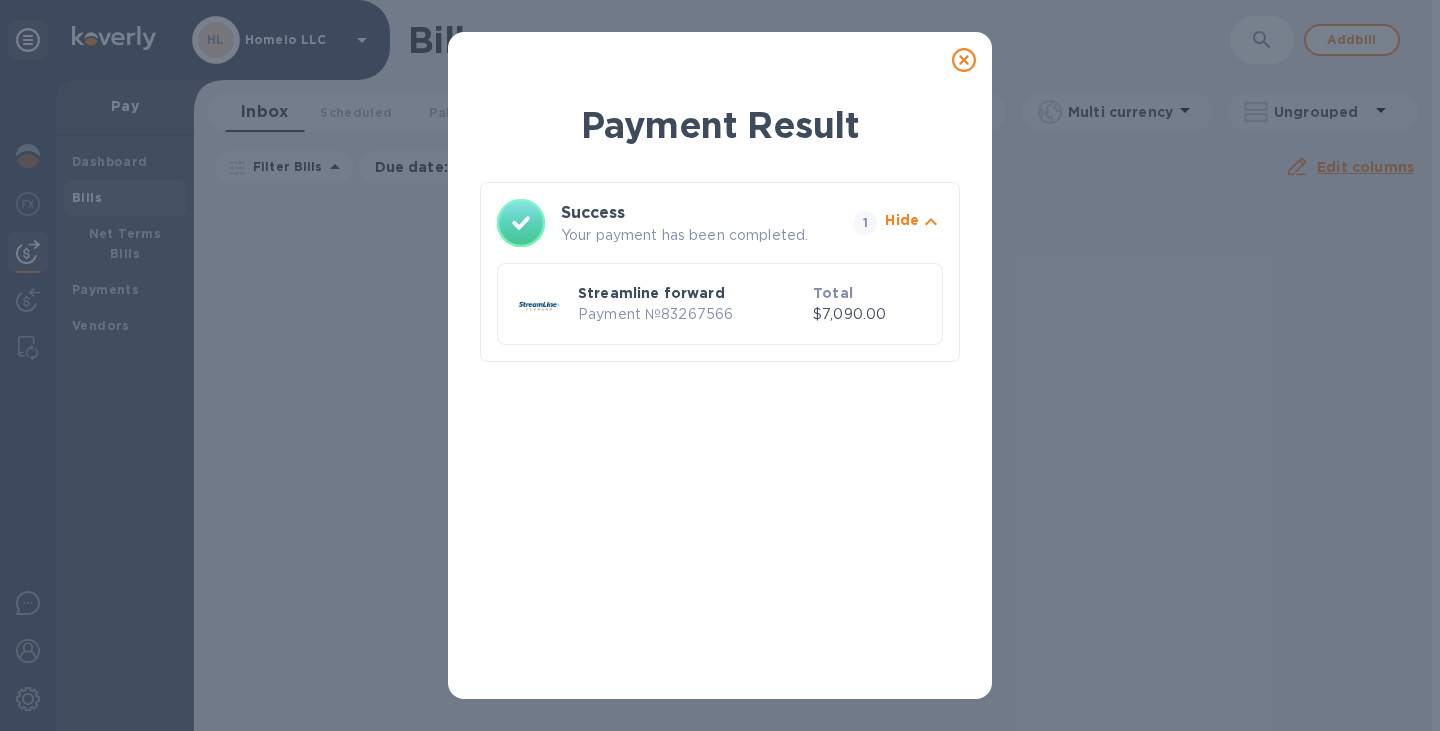 click 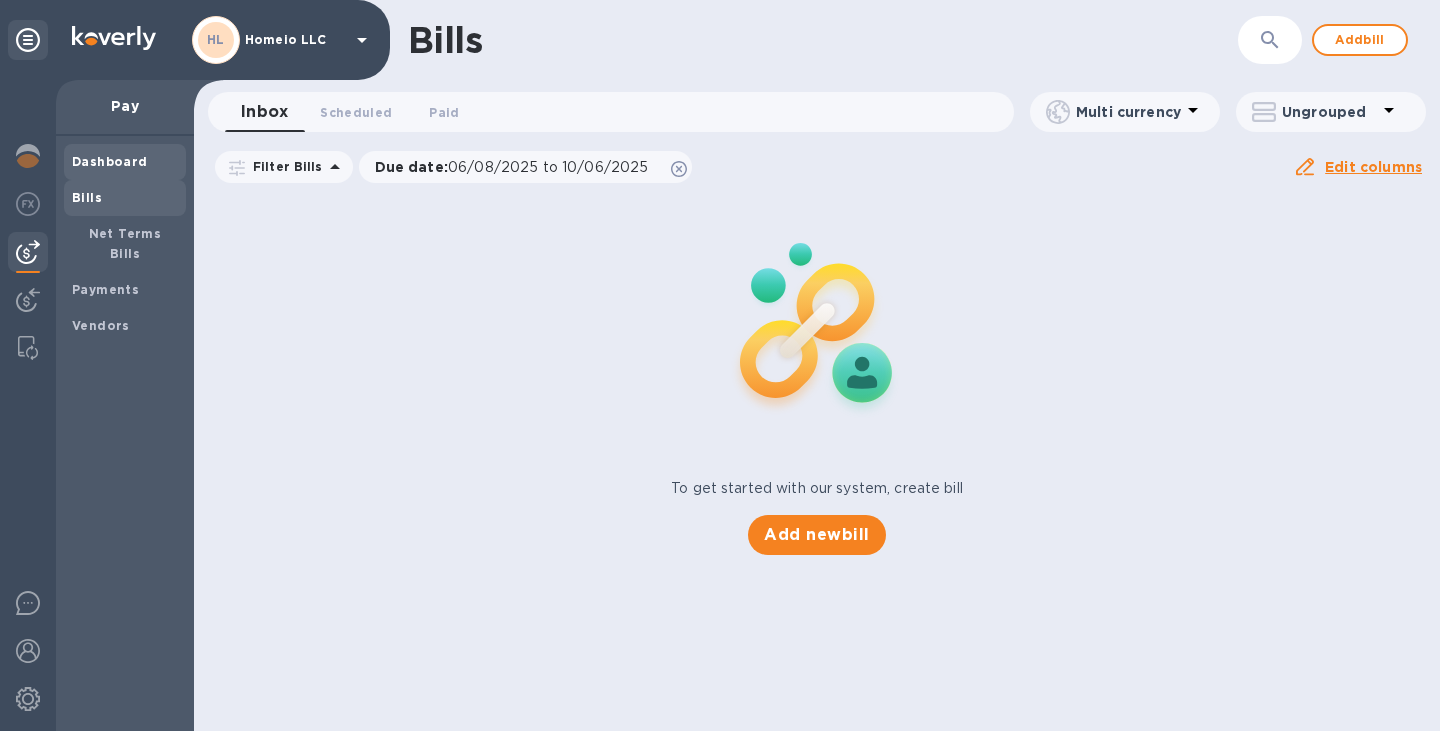 click on "Dashboard" at bounding box center [110, 161] 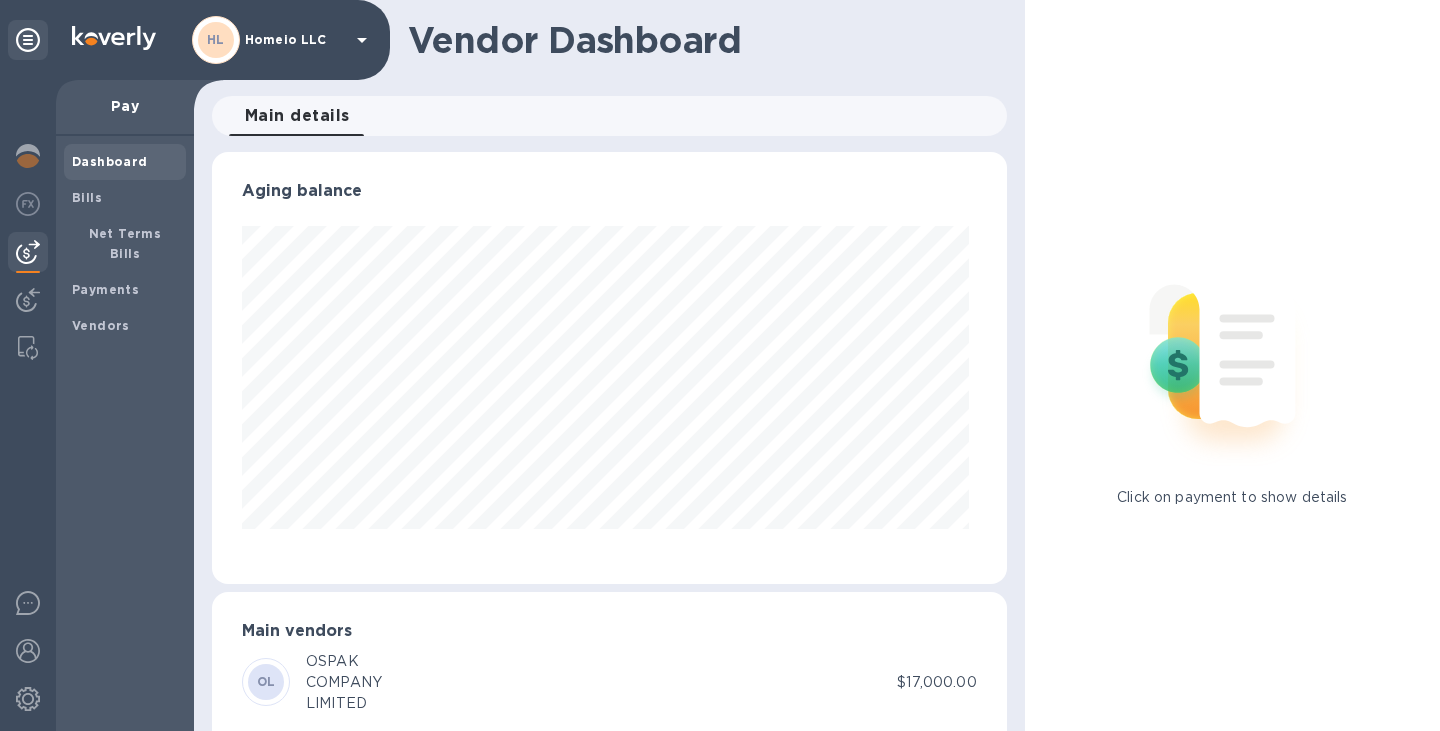 scroll, scrollTop: 999568, scrollLeft: 999213, axis: both 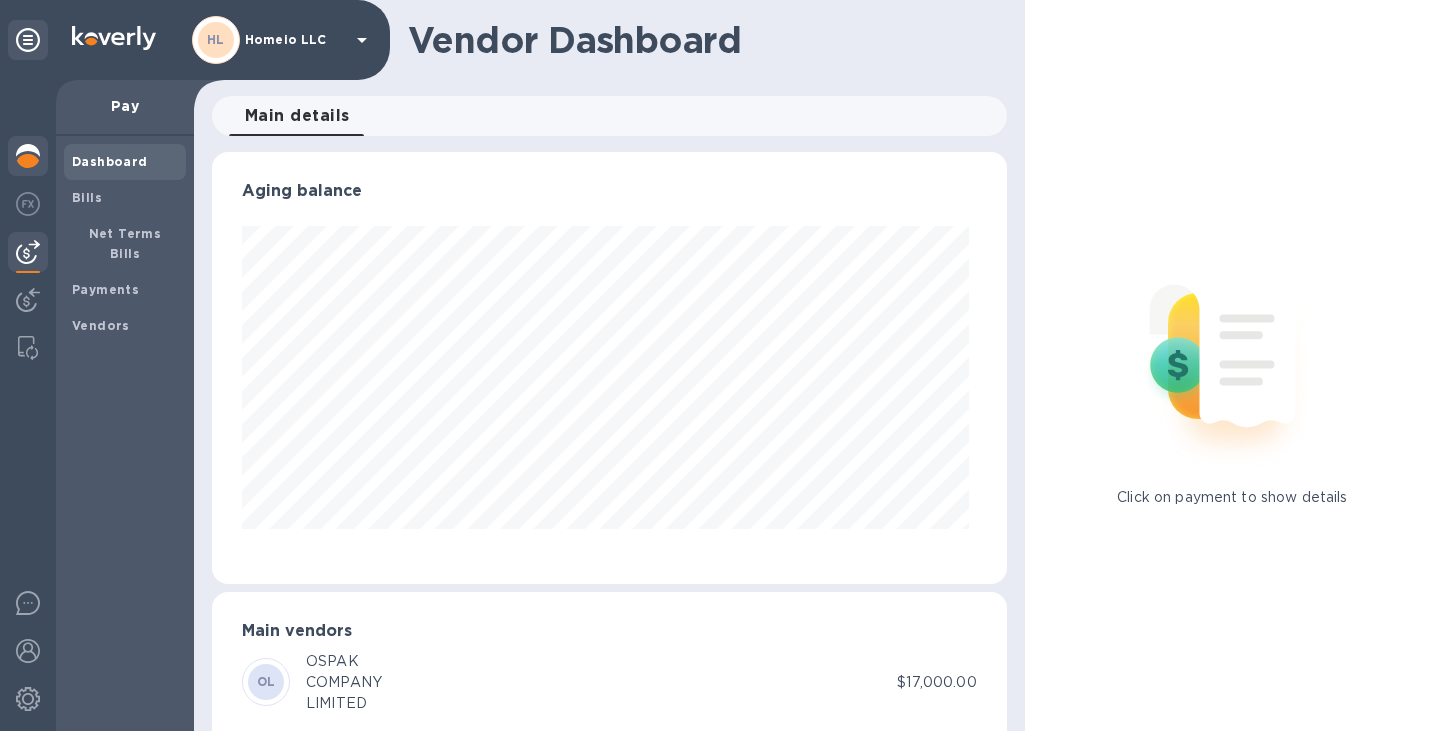 click at bounding box center [28, 156] 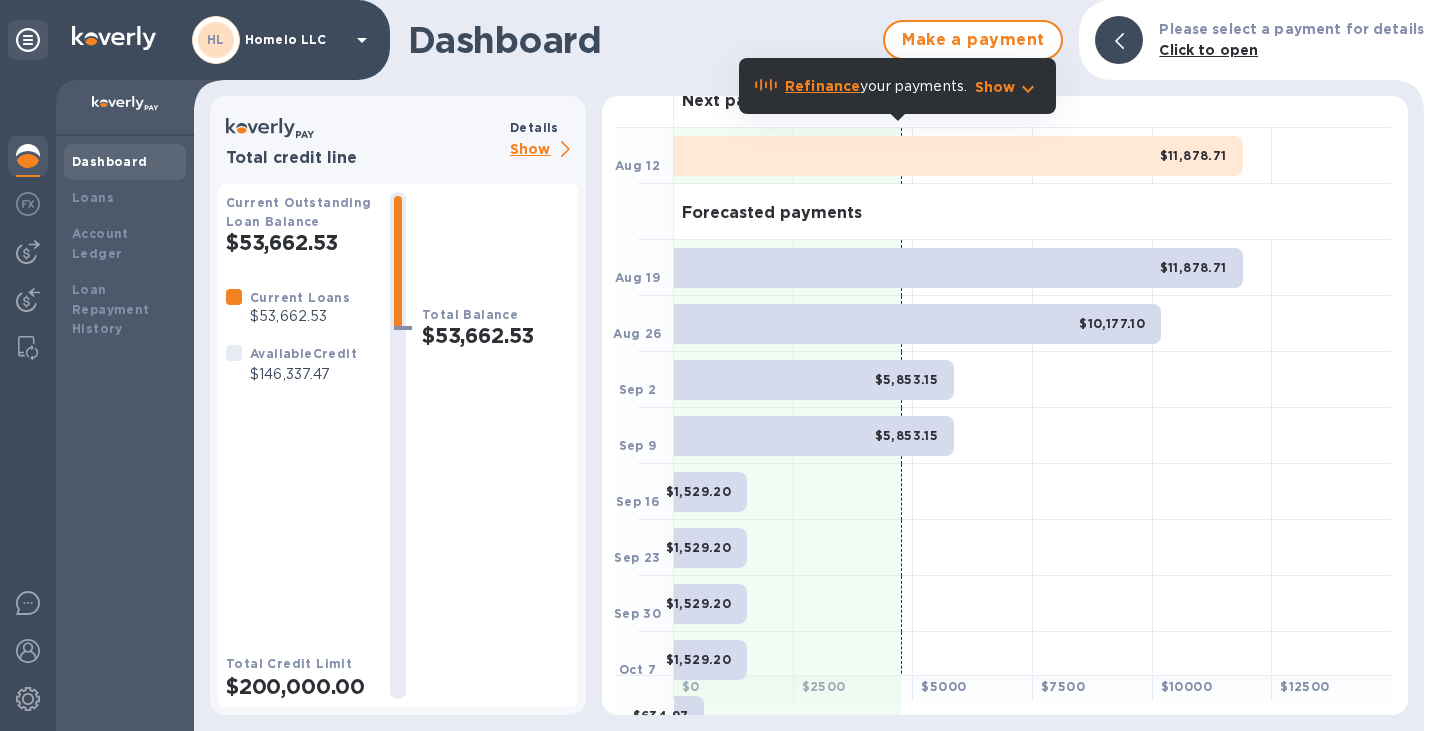 scroll, scrollTop: 0, scrollLeft: 0, axis: both 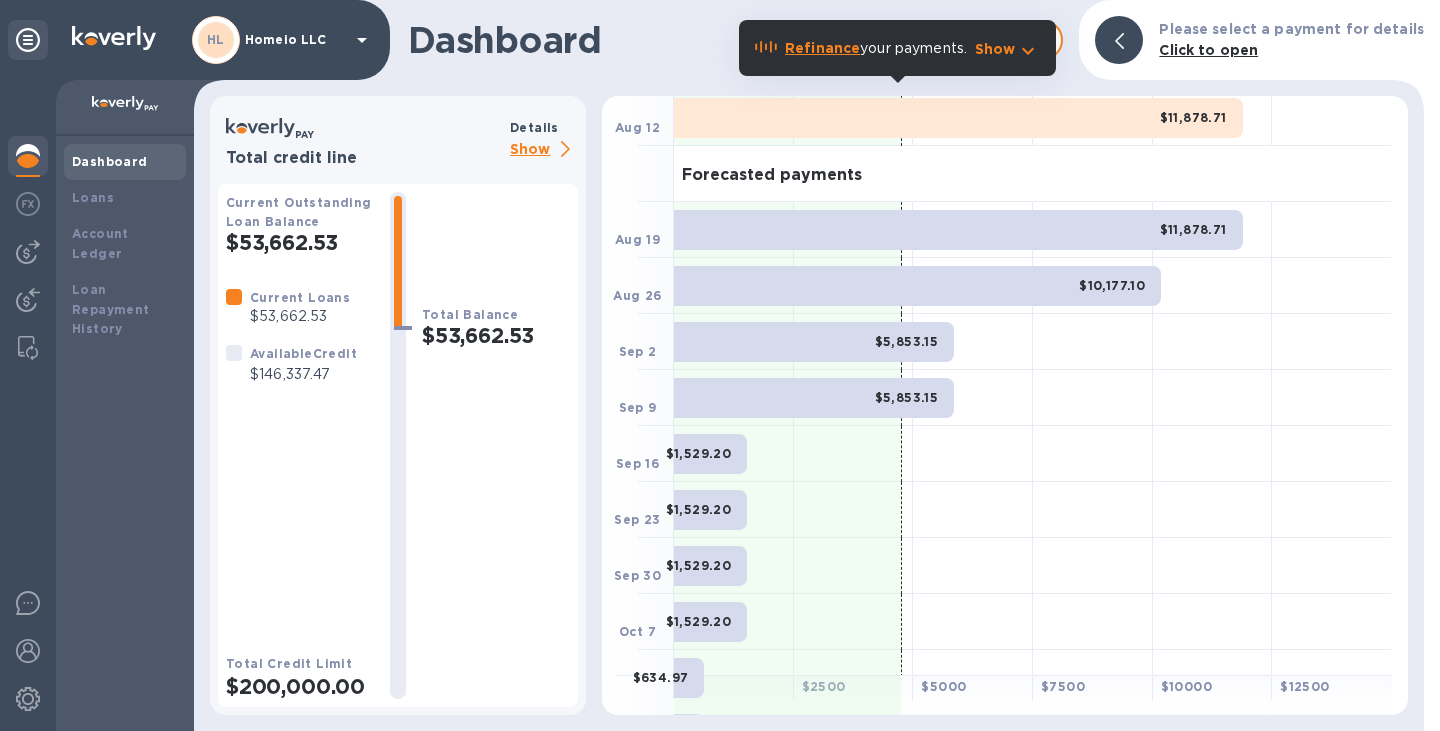 click on "Refinance" at bounding box center [822, 48] 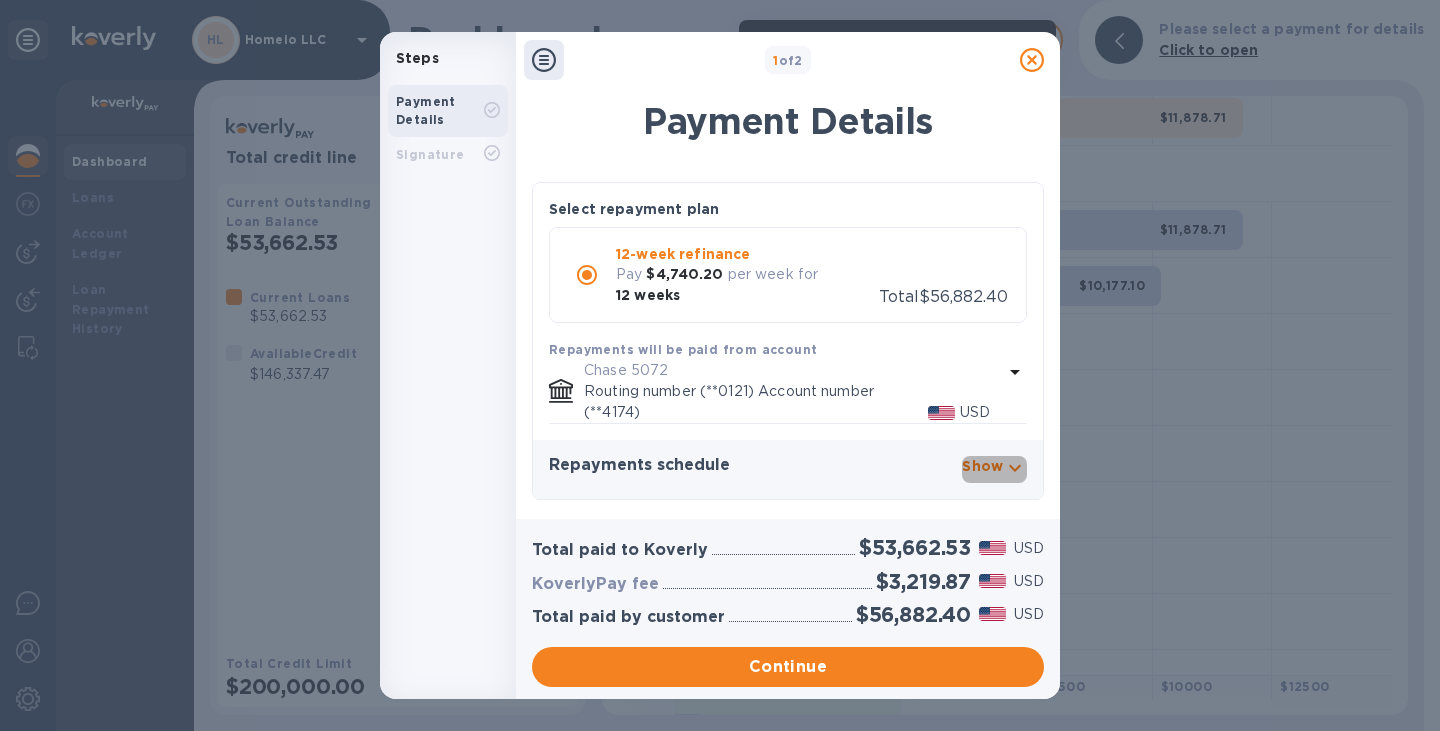 click on "Show" at bounding box center (982, 466) 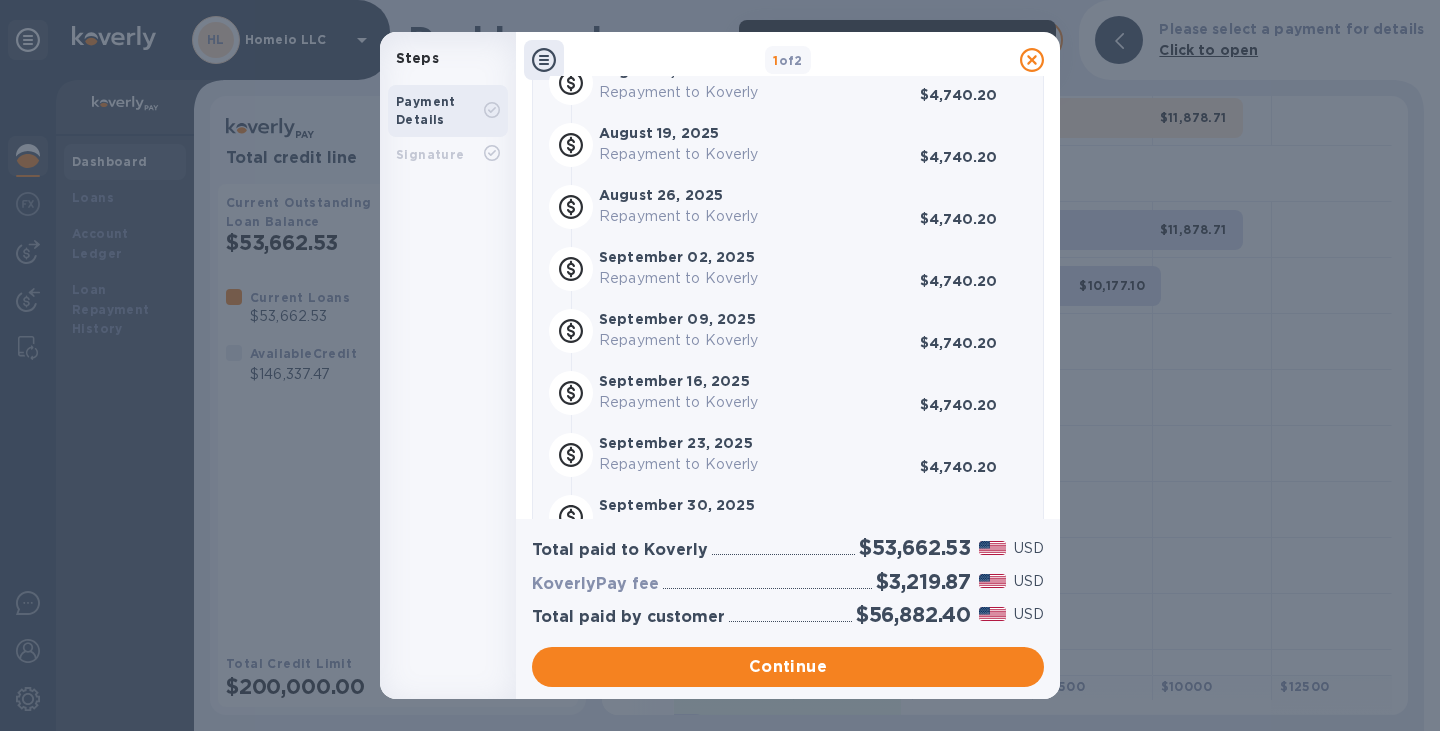 scroll, scrollTop: 400, scrollLeft: 0, axis: vertical 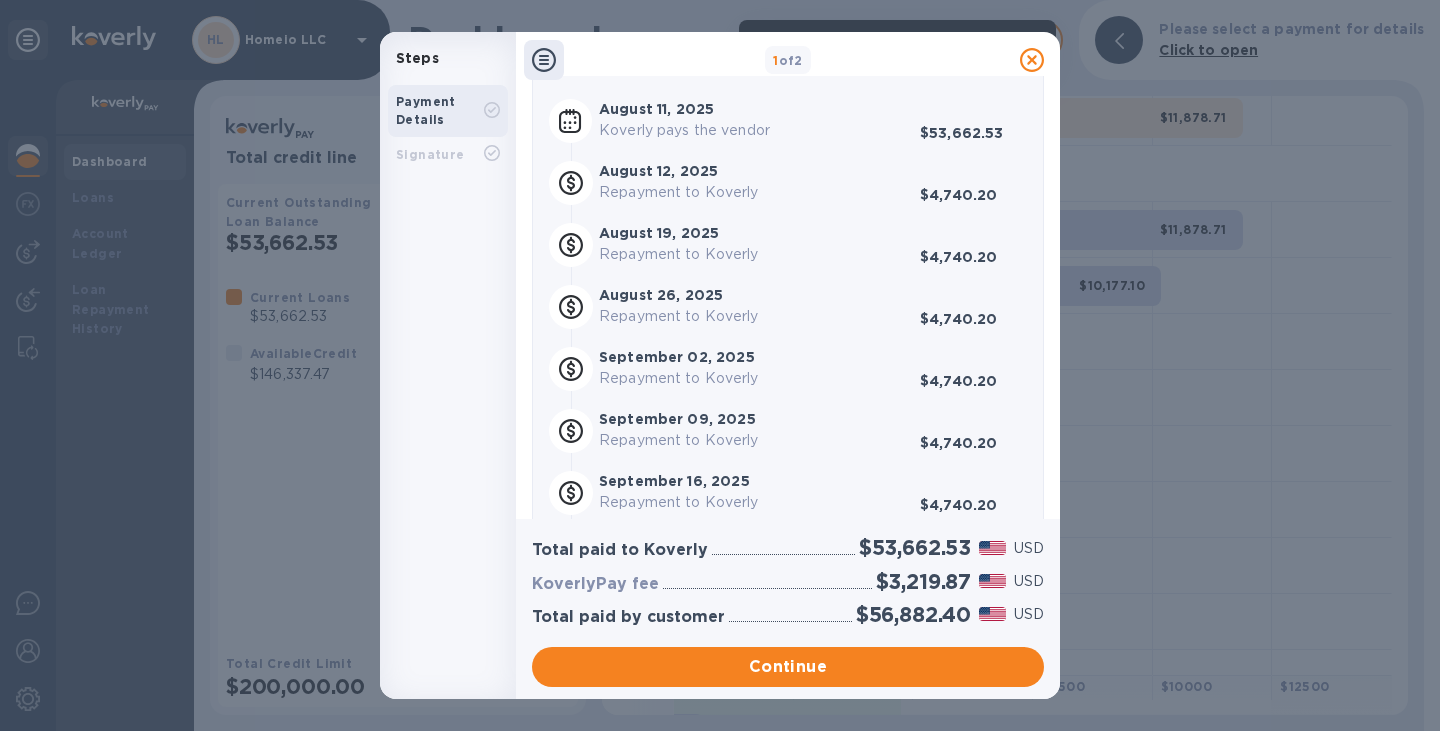click on "Steps Payment Details Signature 1  of  2 Payment Details Select repayment plan 12-week refinance Pay $4,740.20 per week for 12 weeks Total  $56,882.40 Repayments will be paid from account Chase 5072 Routing number (**0121) Account number (**4174) USD Repayments schedule Hide August 11, 2025 Koverly pays the vendor $53,662.53 August 12, 2025 Repayment to Koverly $4,740.20 August 19, 2025 Repayment to Koverly $4,740.20 August 26, 2025 Repayment to Koverly $4,740.20 September 02, 2025 Repayment to Koverly $4,740.20 September 09, 2025 Repayment to Koverly $4,740.20 September 16, 2025 Repayment to Koverly $4,740.20 September 23, 2025 Repayment to Koverly $4,740.20 September 30, 2025 Repayment to Koverly $4,740.20 October 07, 2025 Repayment to Koverly $4,740.20 October 14, 2025 Repayment to Koverly $4,740.20 October 21, 2025 Repayment to Koverly $4,740.20 October 28, 2025 Repayment to Koverly $4,740.20 Total paid to Koverly $53,662.53 USD KoverlyPay fee $3,219.87 USD Total paid by customer $56,882.40 USD Continue" at bounding box center (720, 365) 